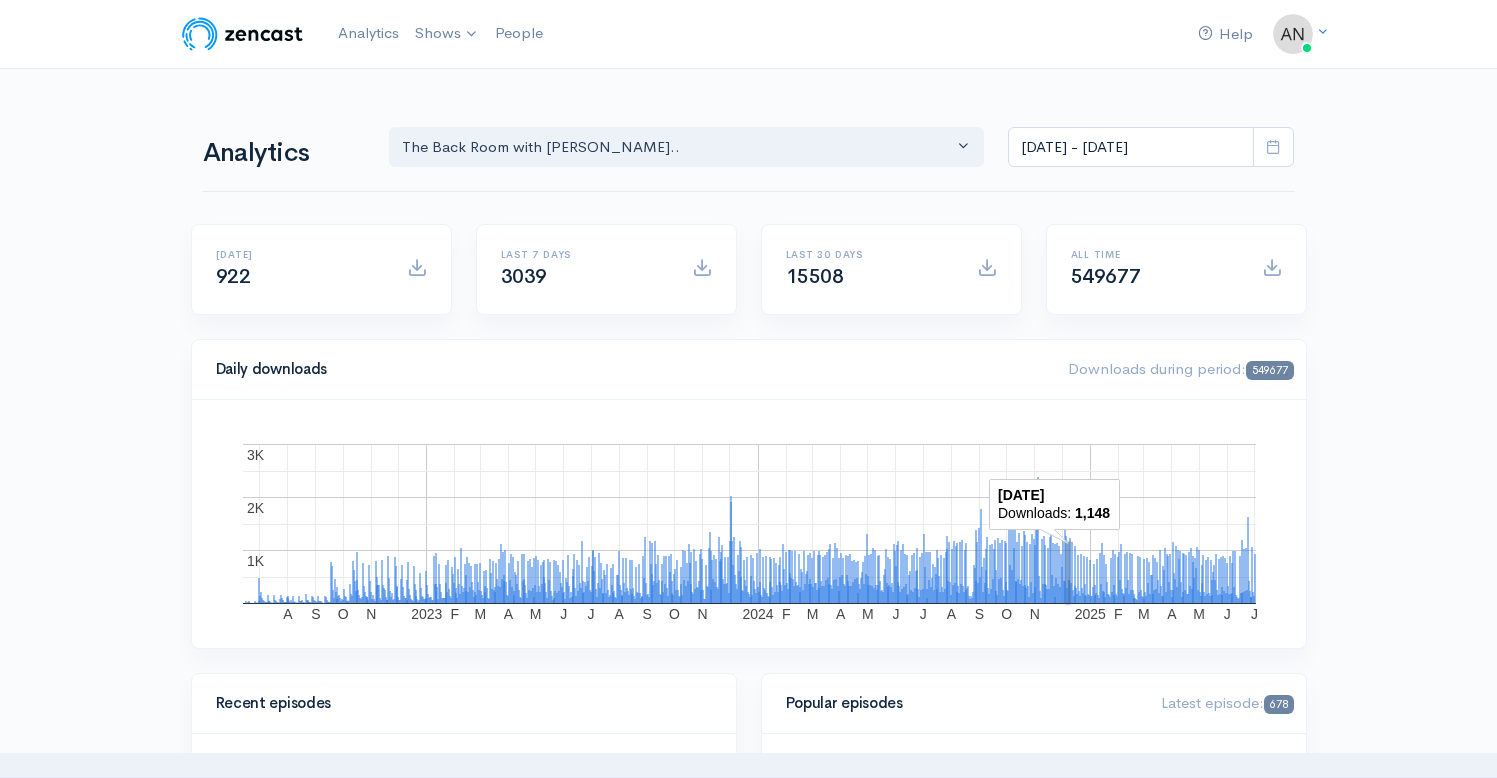 select on "10316" 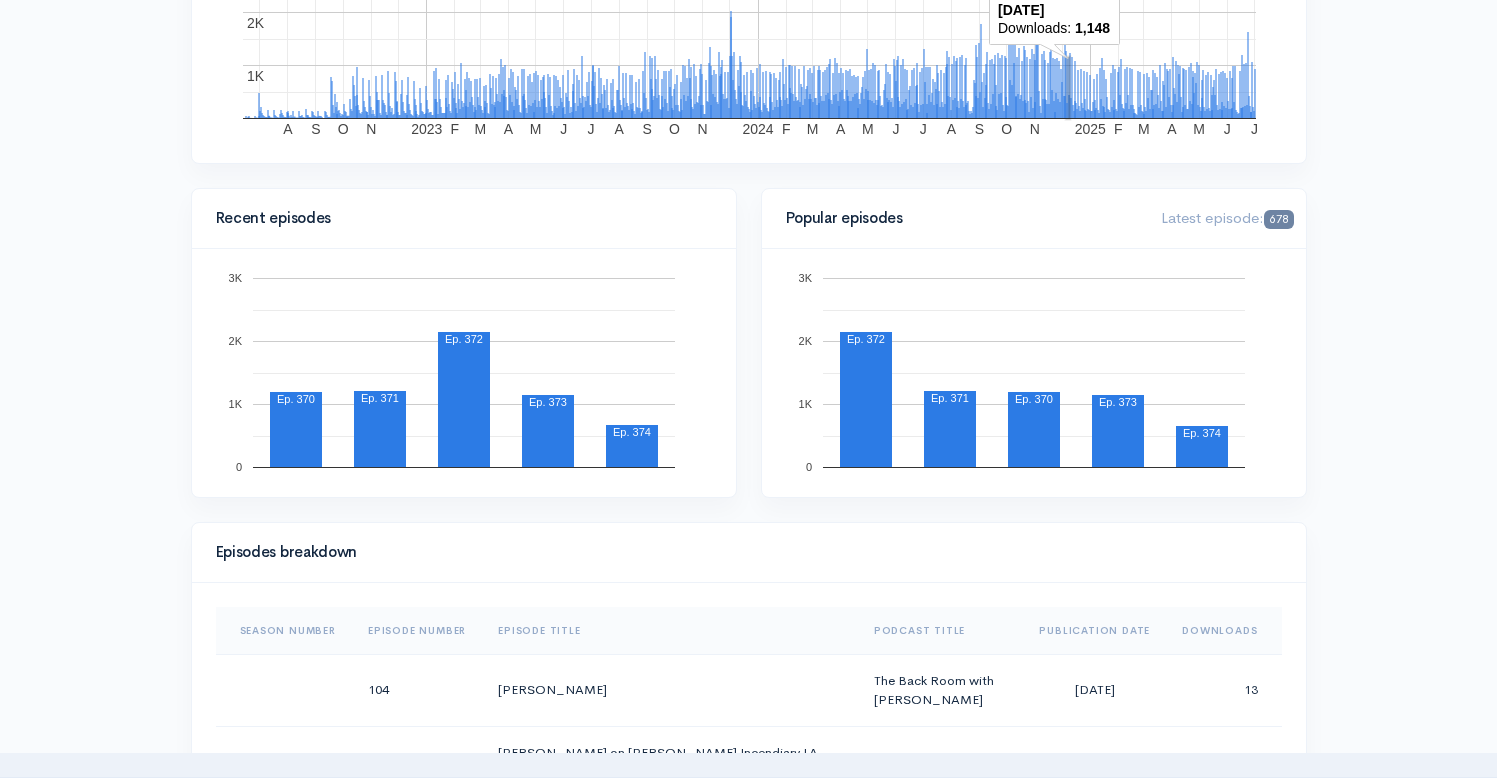 scroll, scrollTop: 133, scrollLeft: 0, axis: vertical 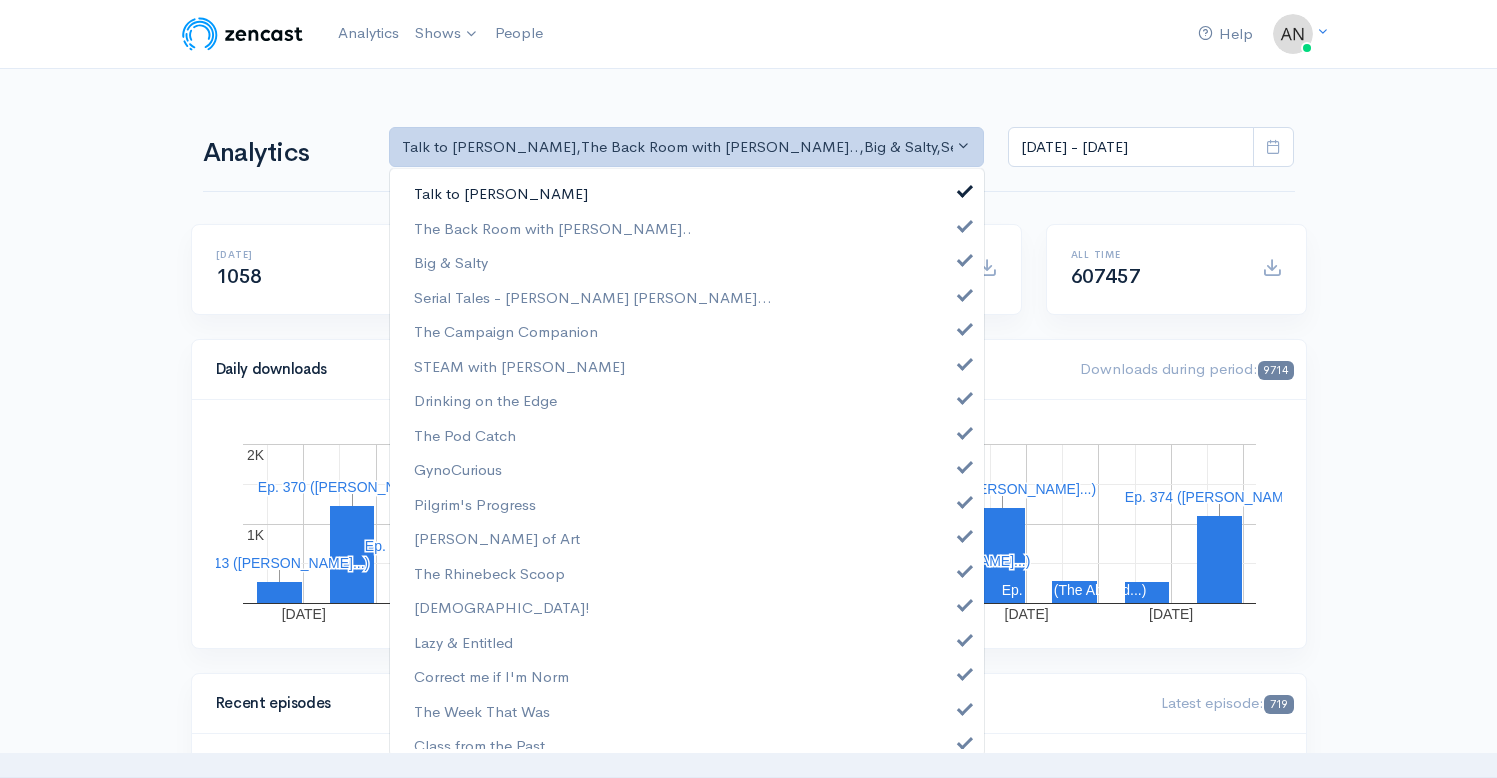 click on "Talk to [PERSON_NAME]" at bounding box center (687, 193) 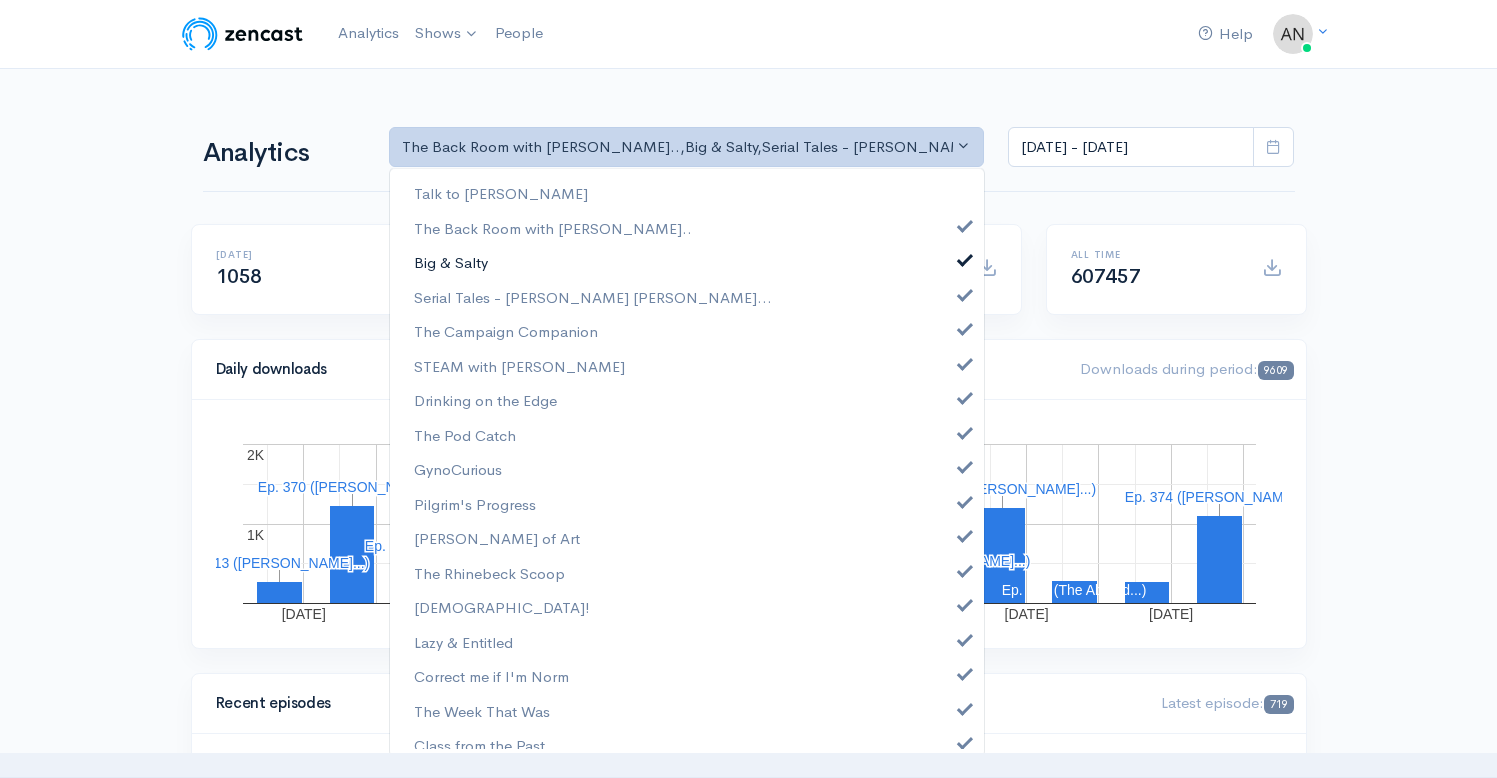 click at bounding box center (965, 257) 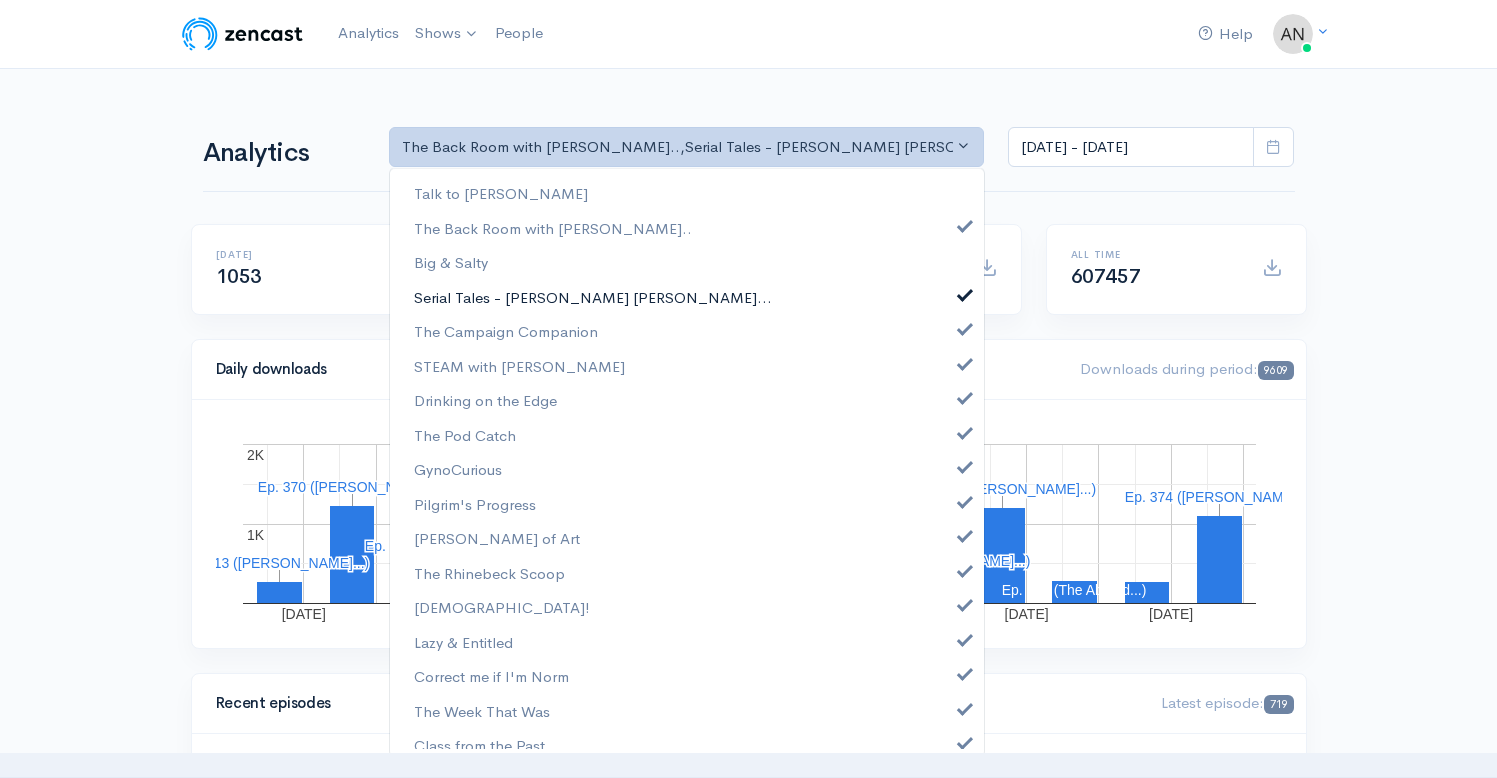 click at bounding box center [965, 292] 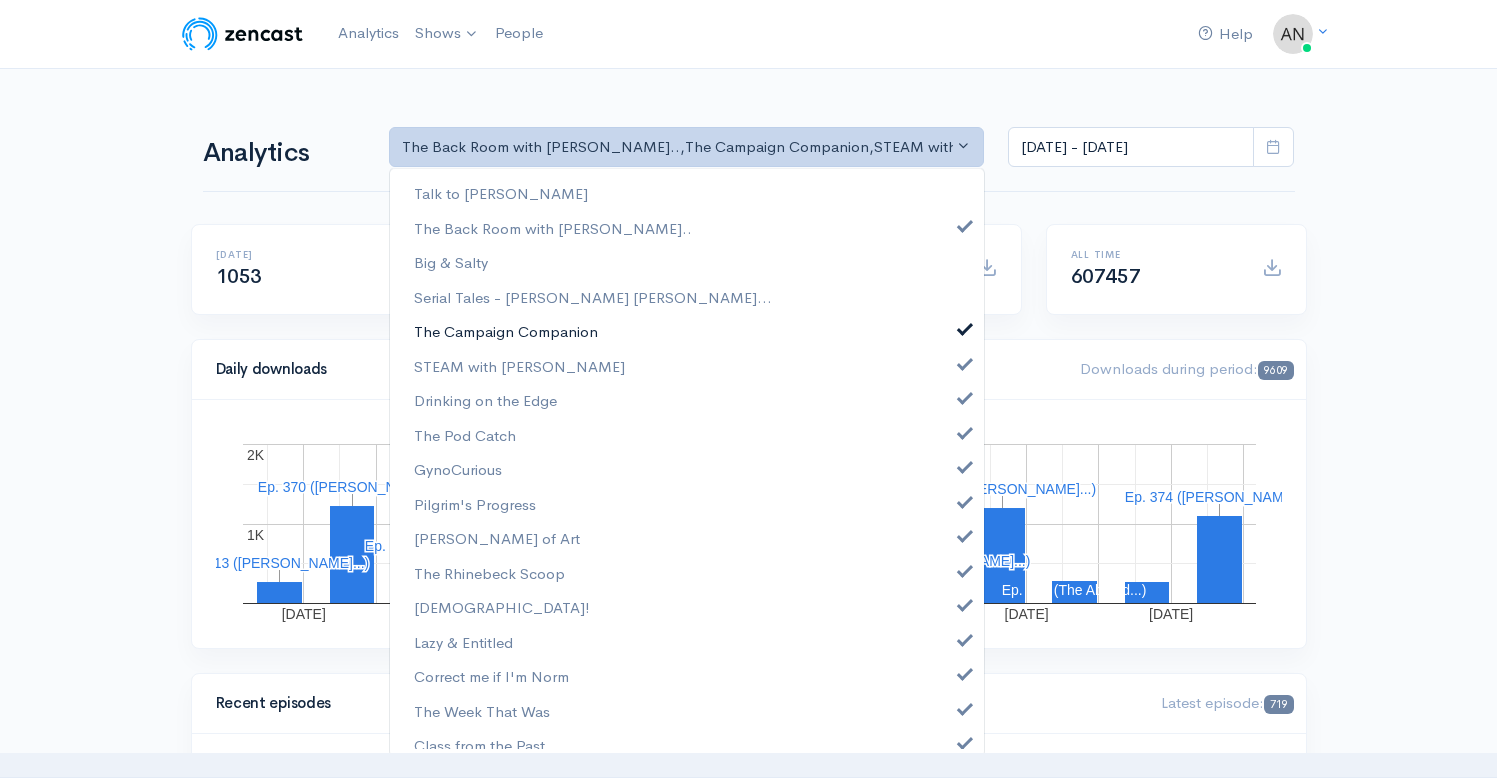 click at bounding box center (965, 326) 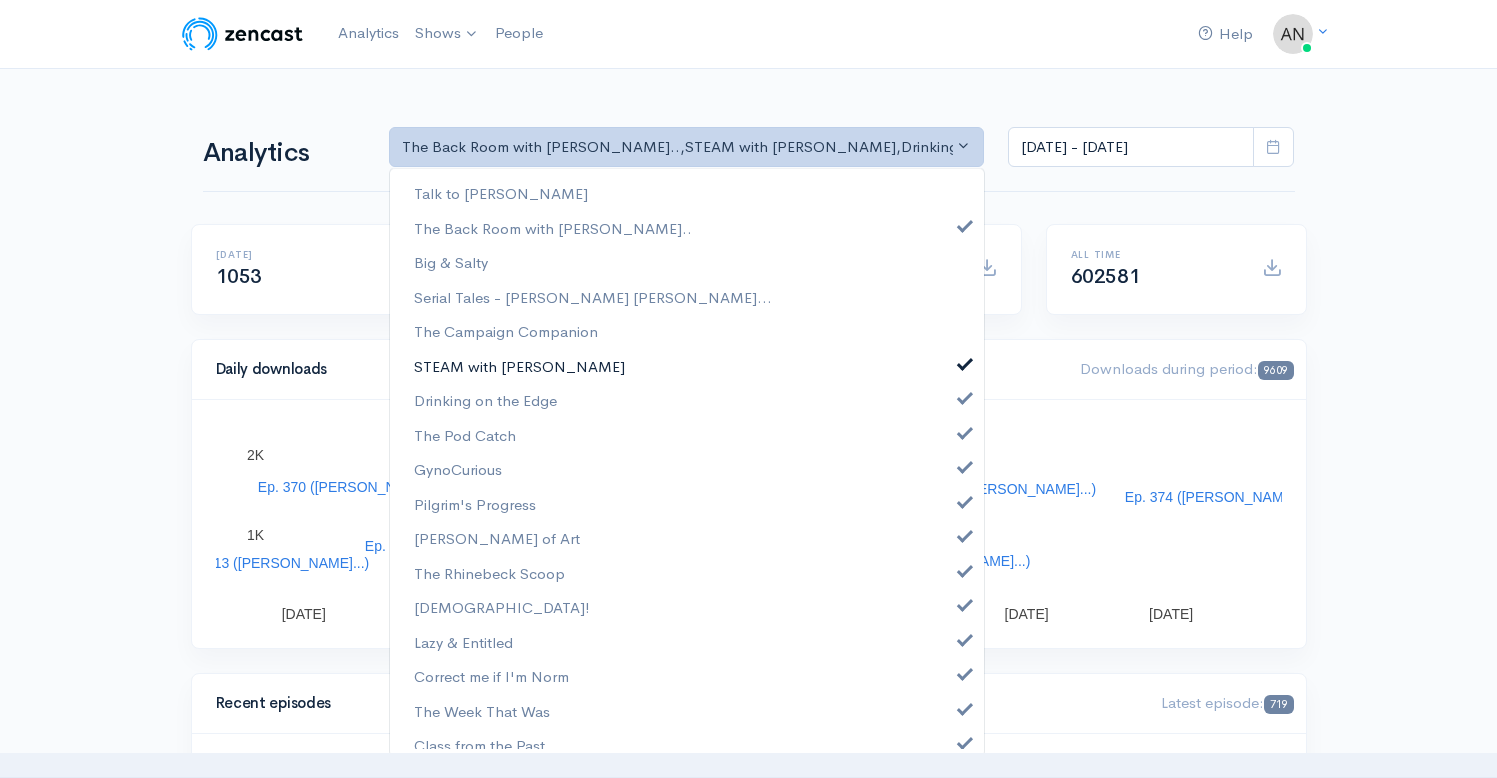 scroll, scrollTop: 0, scrollLeft: 0, axis: both 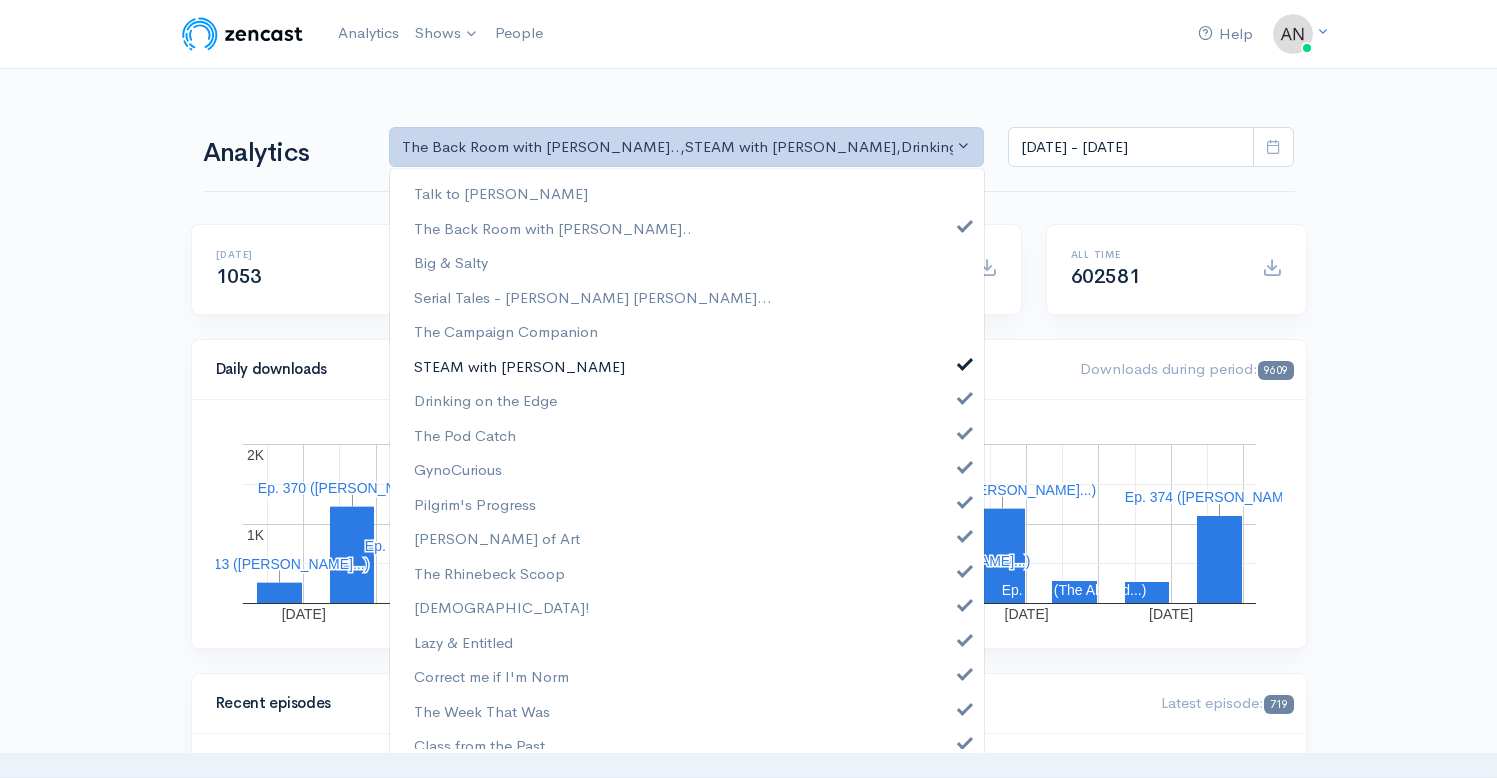 click on "STEAM with [PERSON_NAME]" at bounding box center (687, 366) 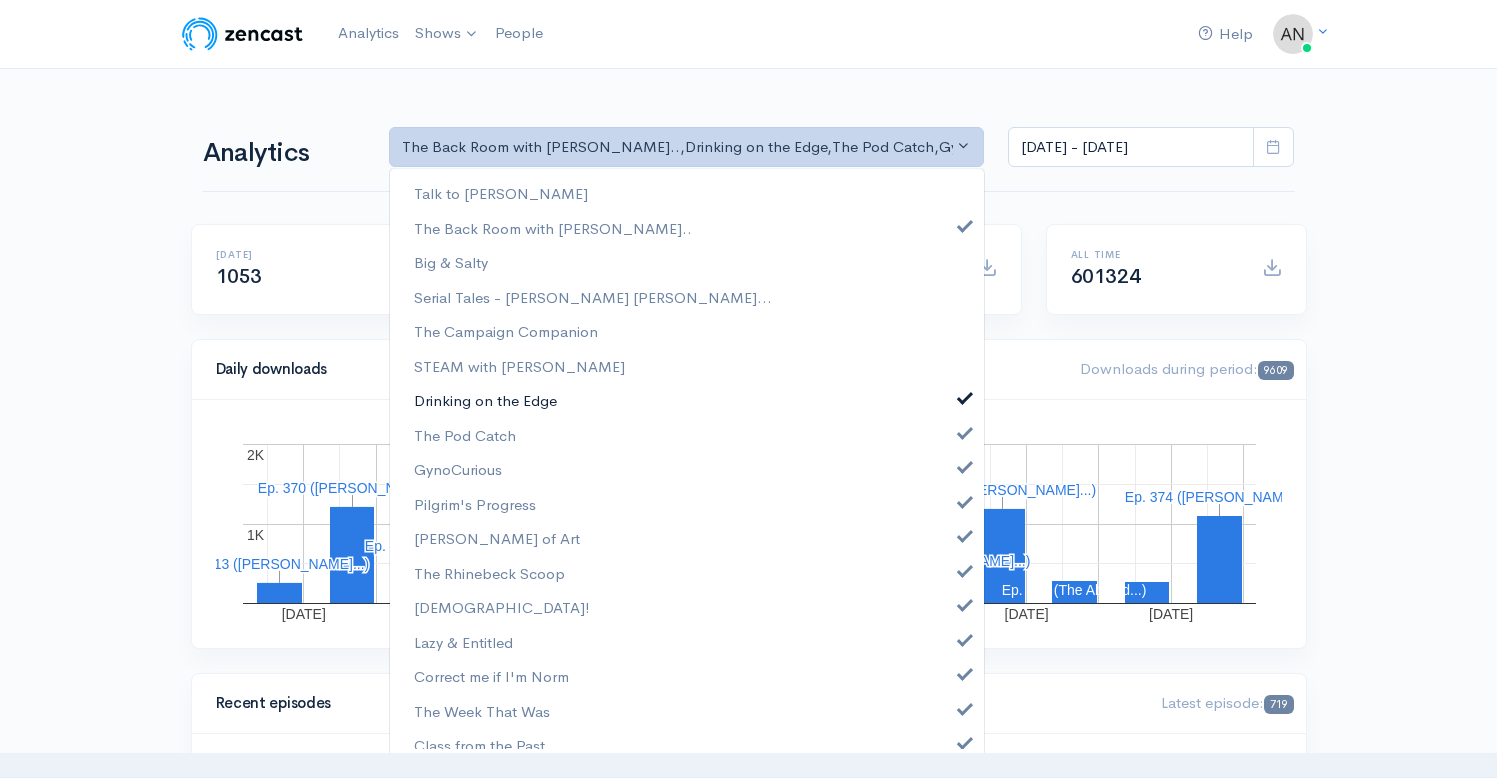 click on "Drinking on the Edge" at bounding box center [687, 400] 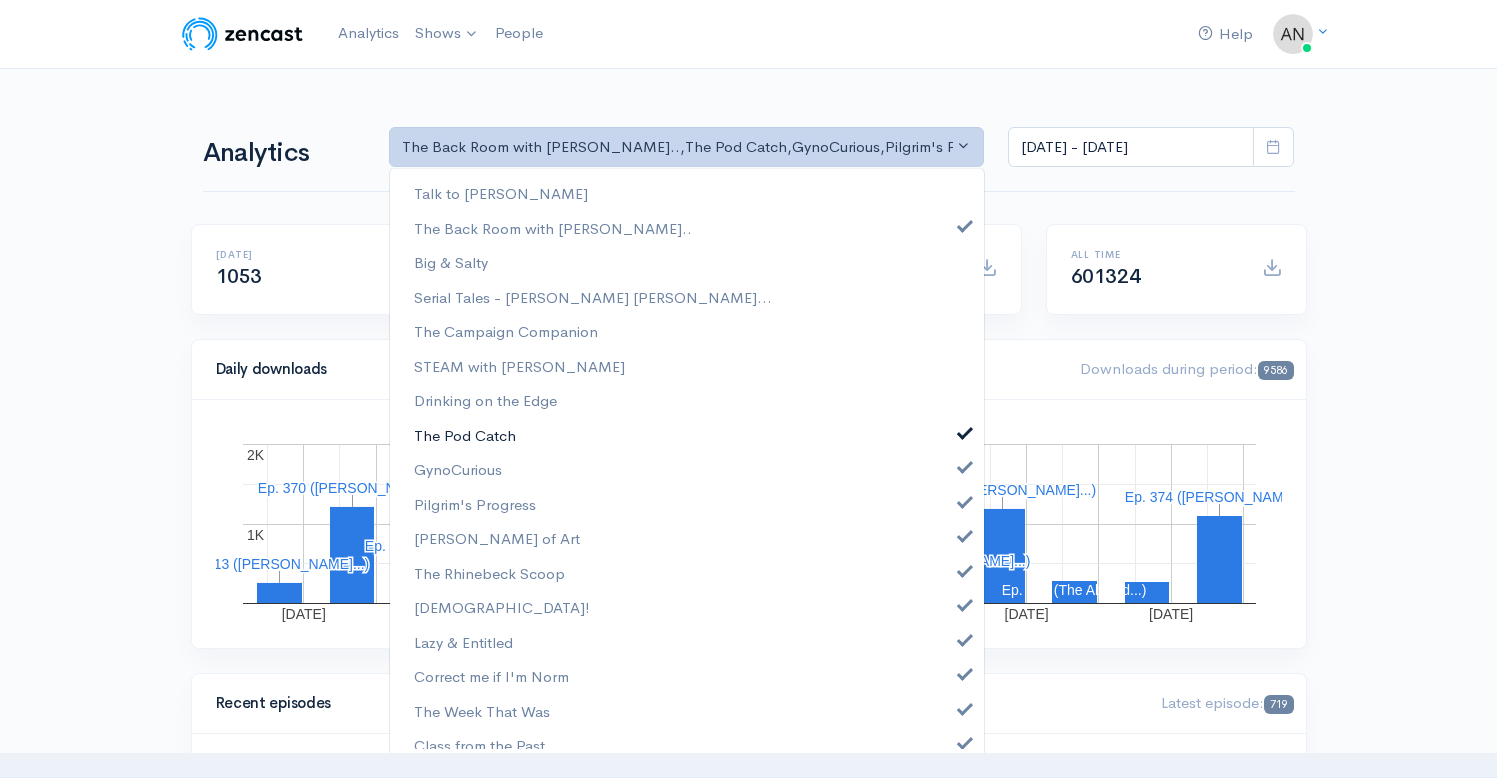click on "The Pod Catch" at bounding box center [687, 435] 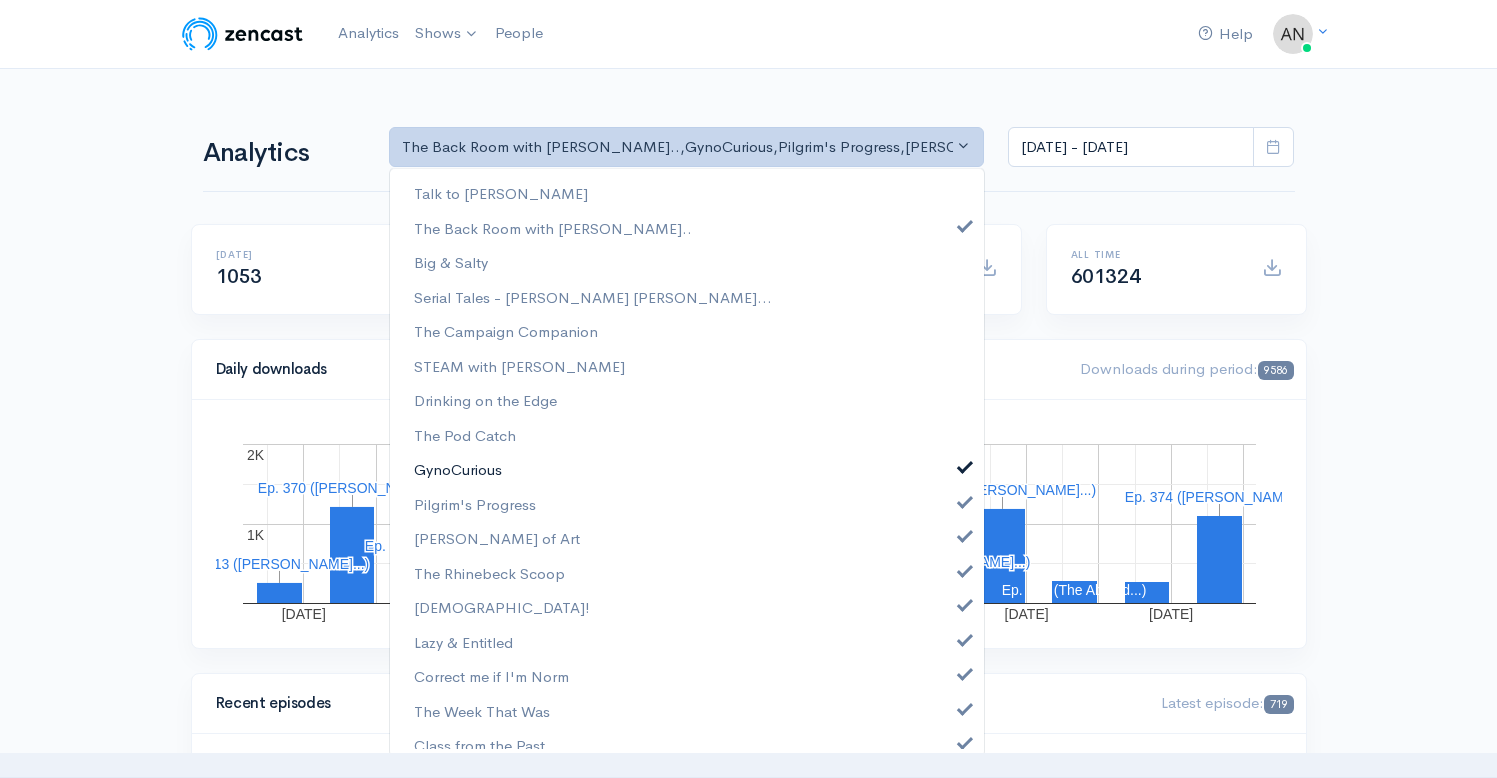 click on "GynoCurious" at bounding box center (687, 469) 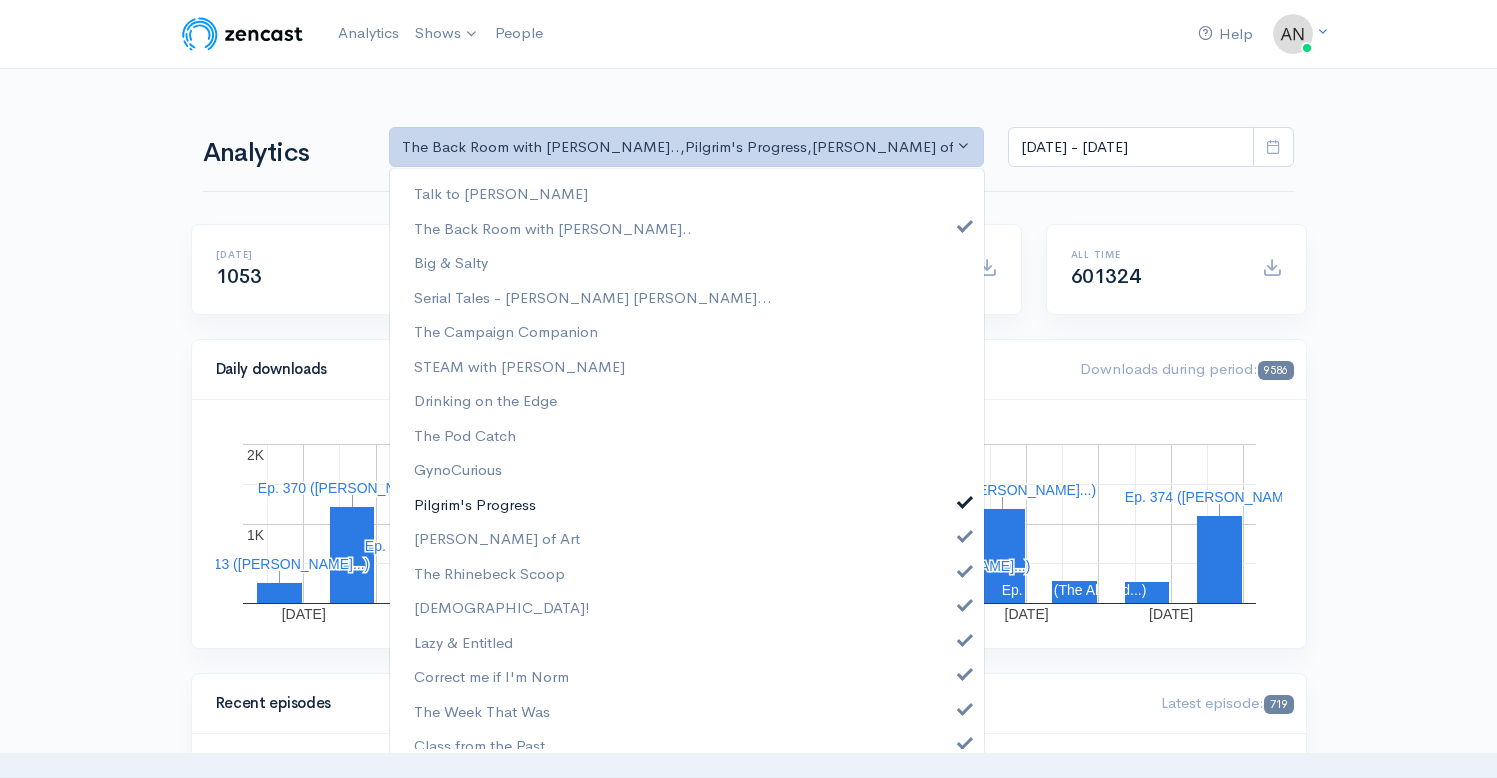 click at bounding box center [965, 499] 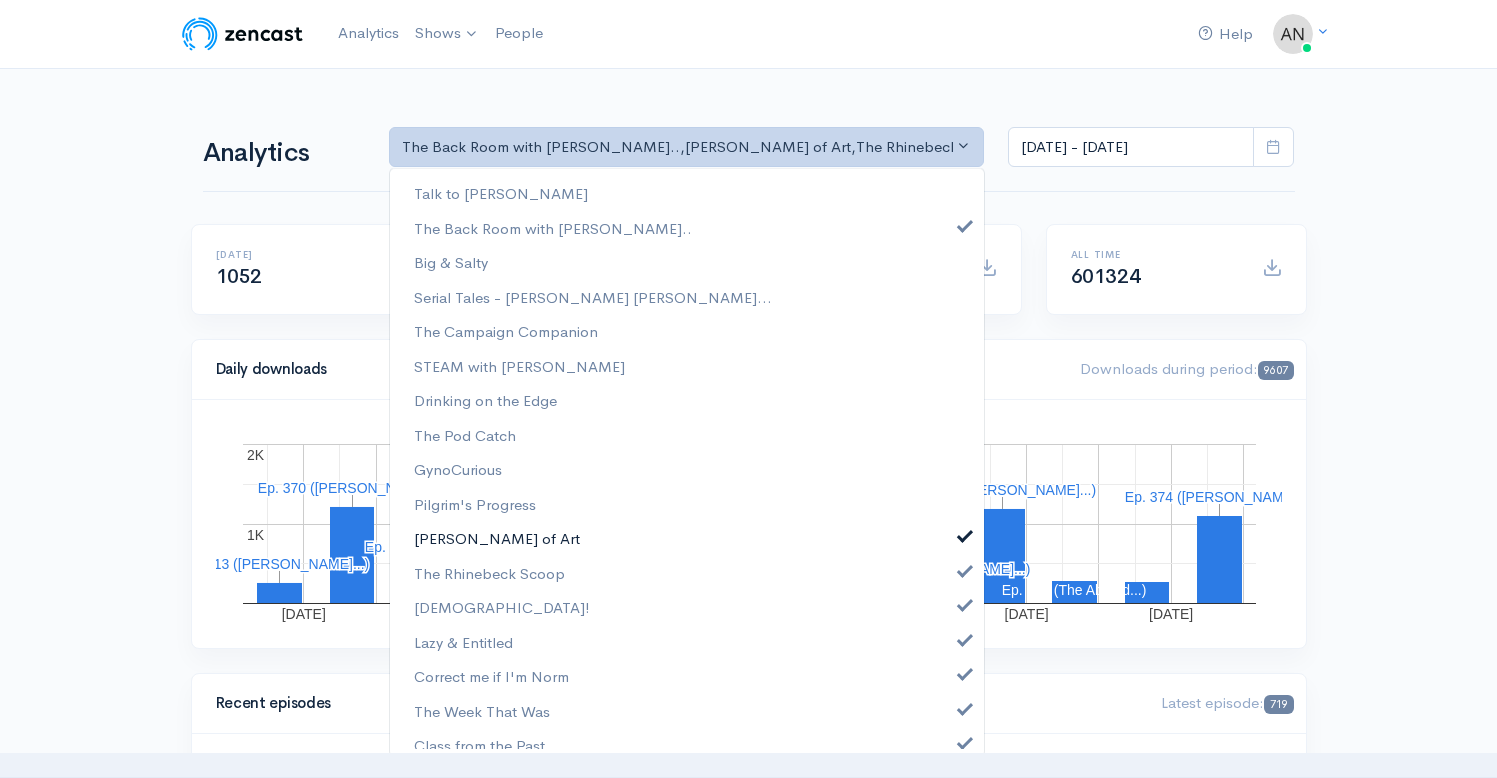 click on "[PERSON_NAME] of Art" at bounding box center [687, 538] 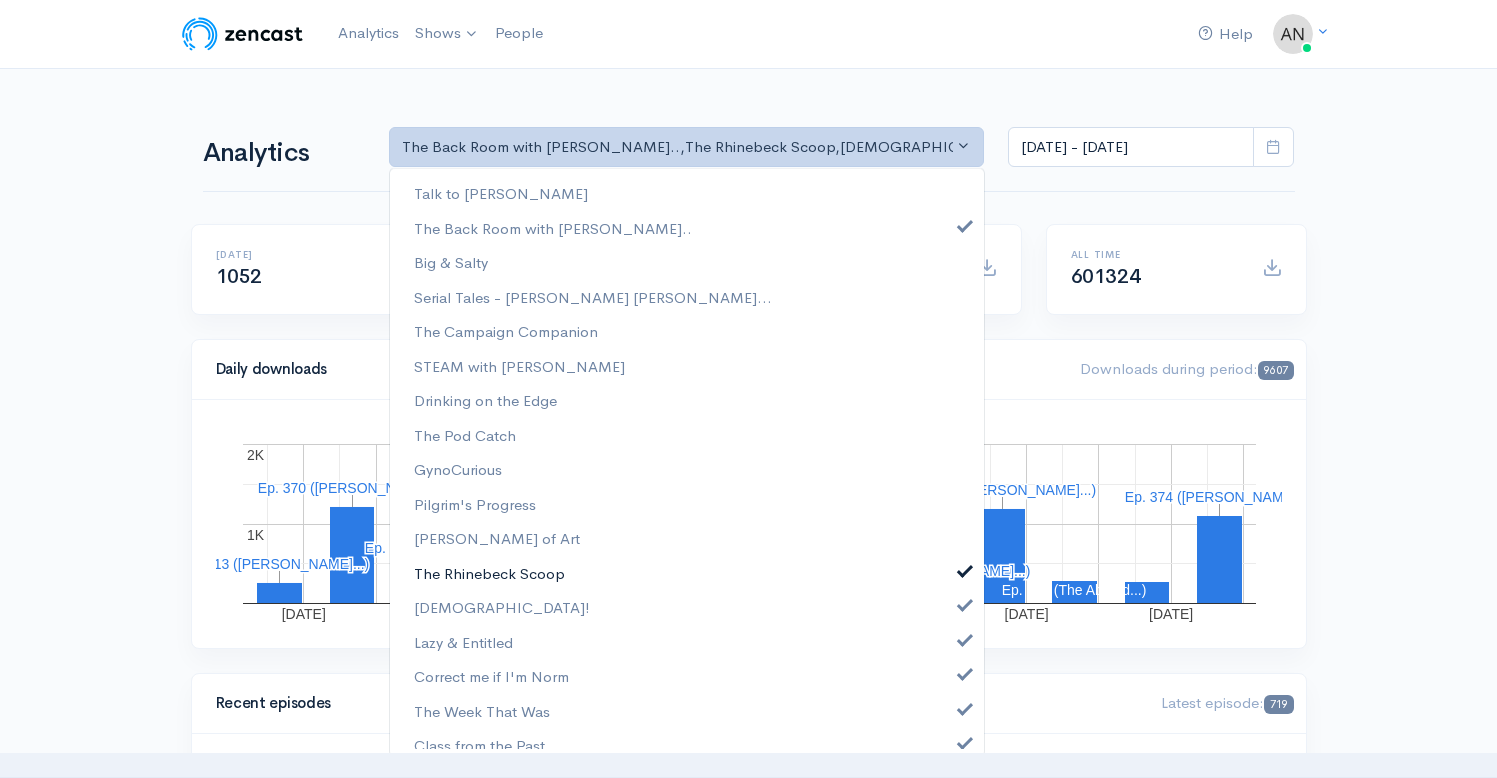 click at bounding box center [965, 568] 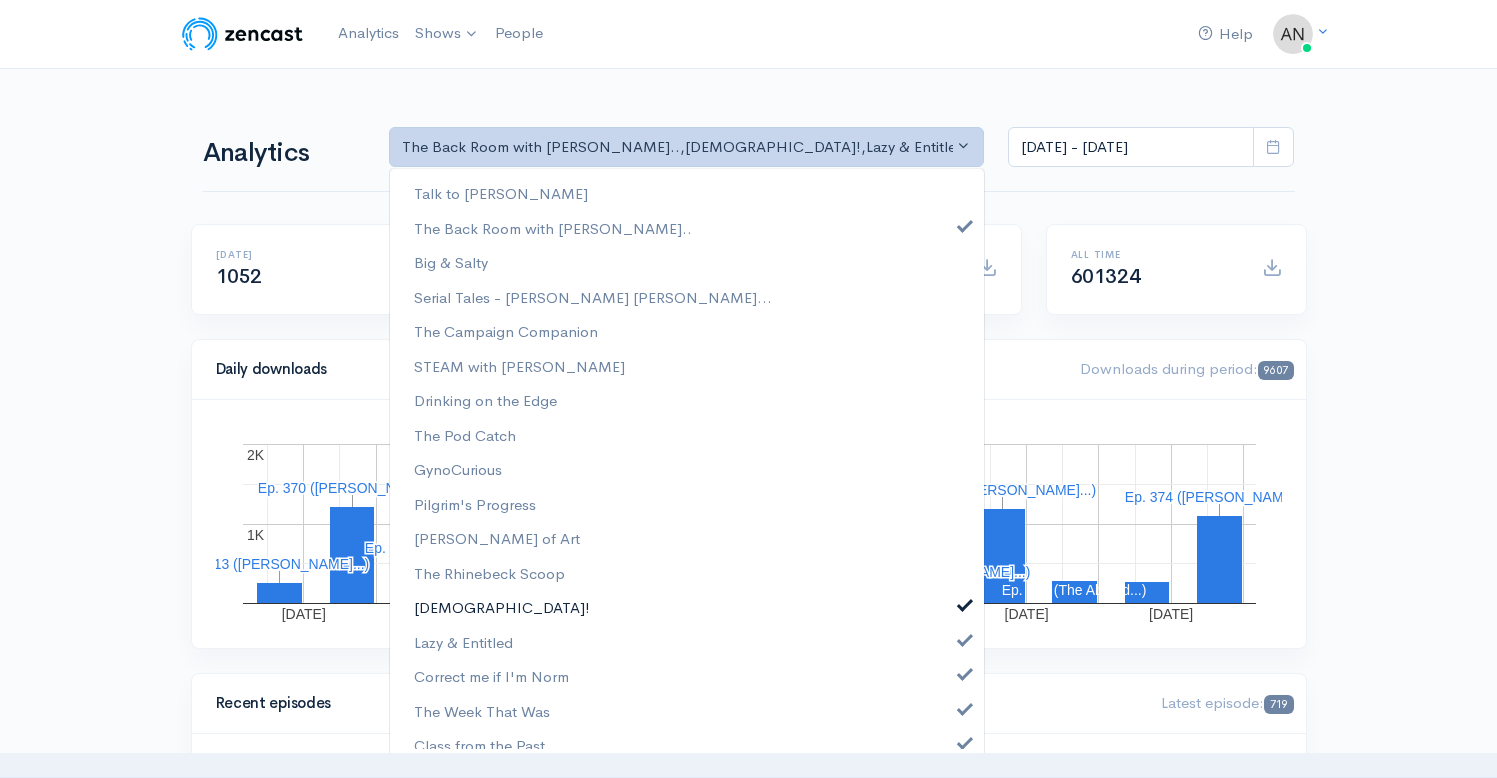 click on "[DEMOGRAPHIC_DATA]!" at bounding box center (687, 607) 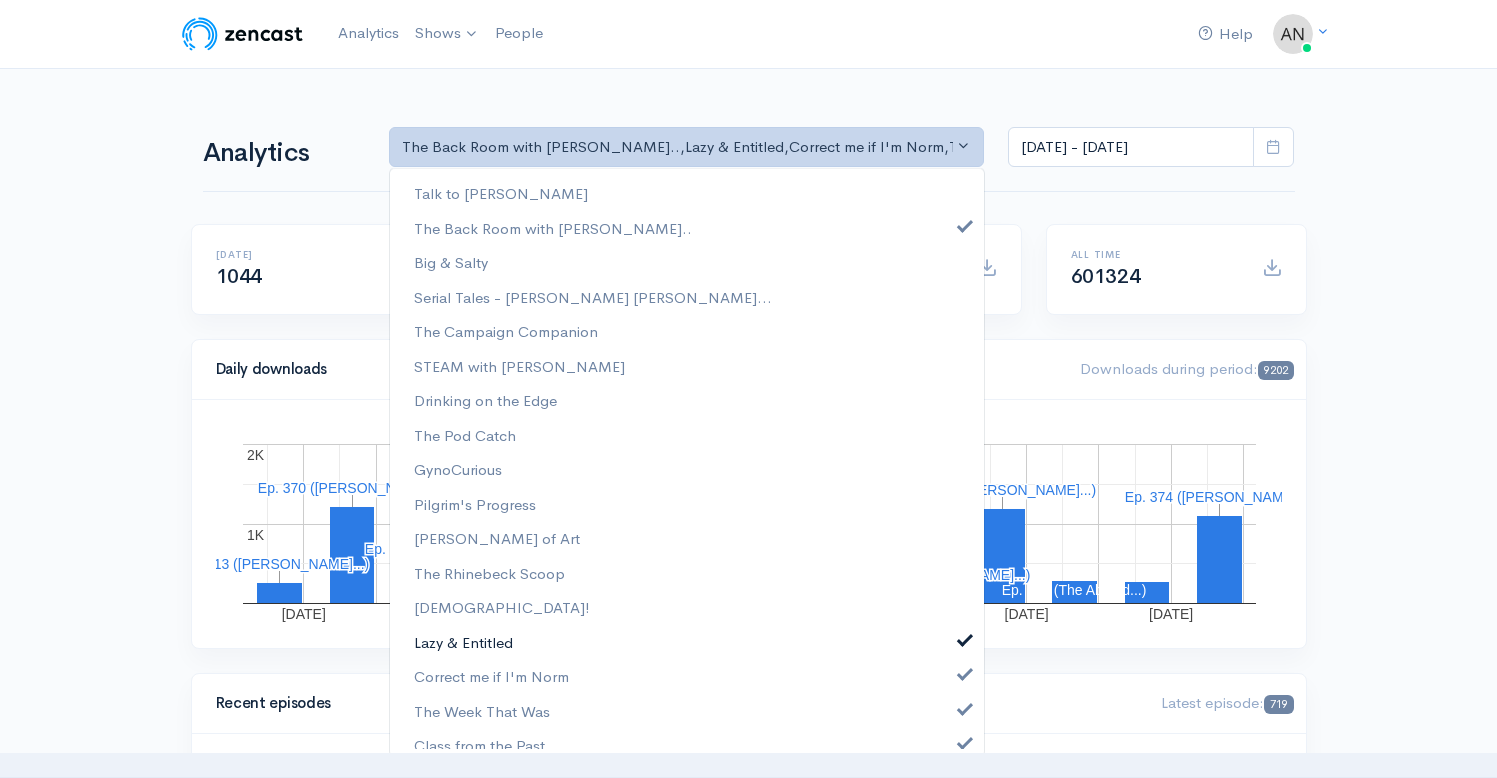 click at bounding box center [965, 637] 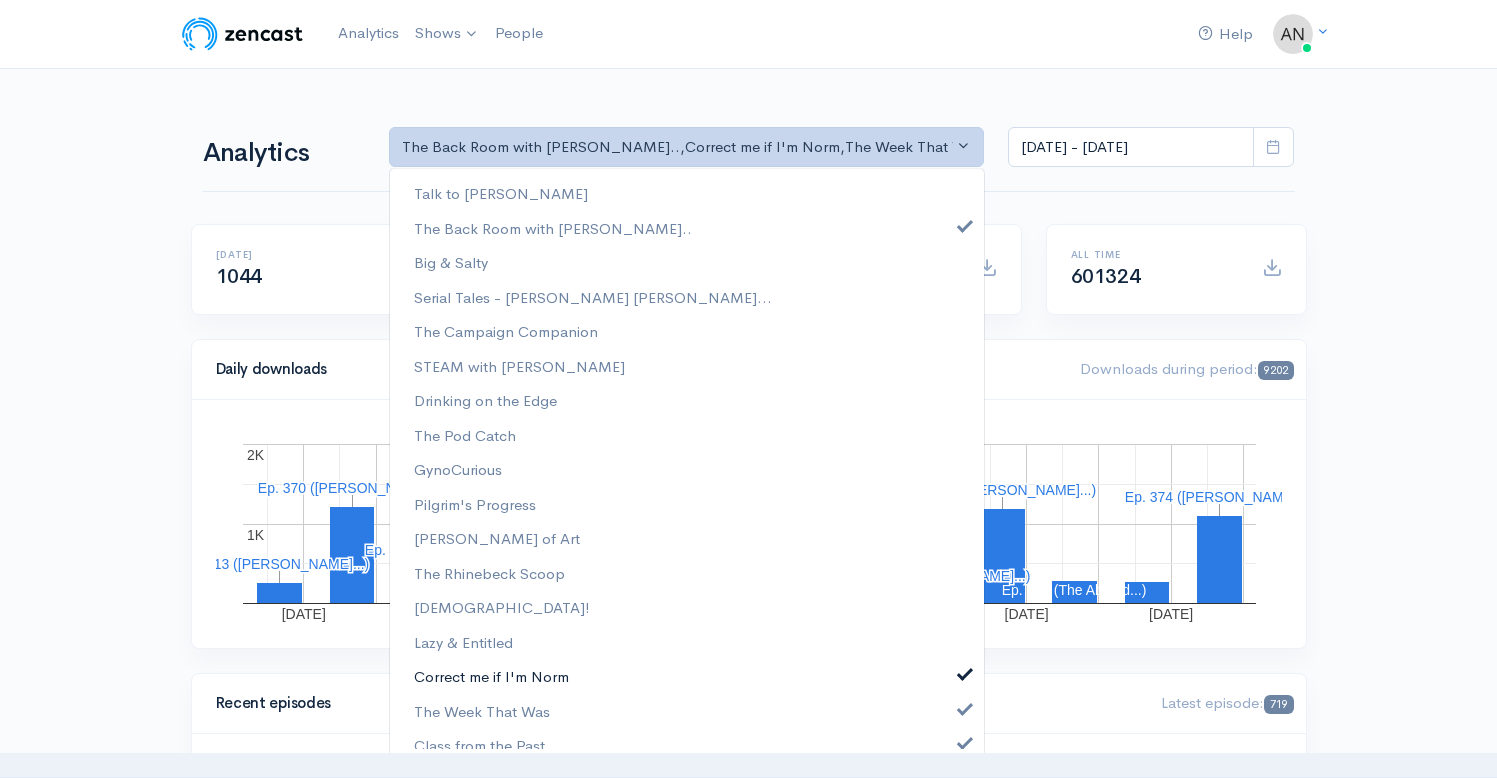 click on "Correct me if I'm Norm" at bounding box center [687, 676] 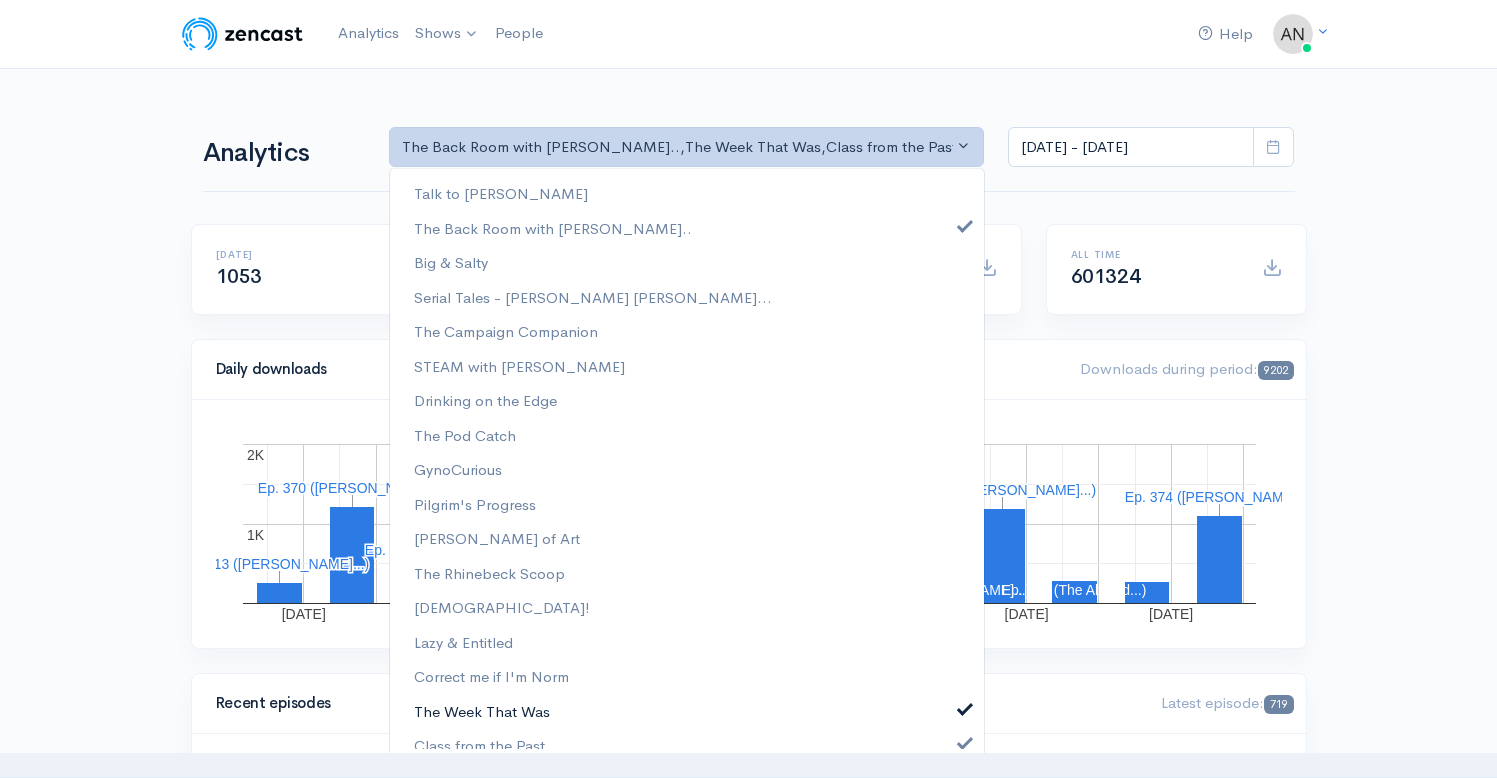 click on "The Week That Was" at bounding box center [687, 711] 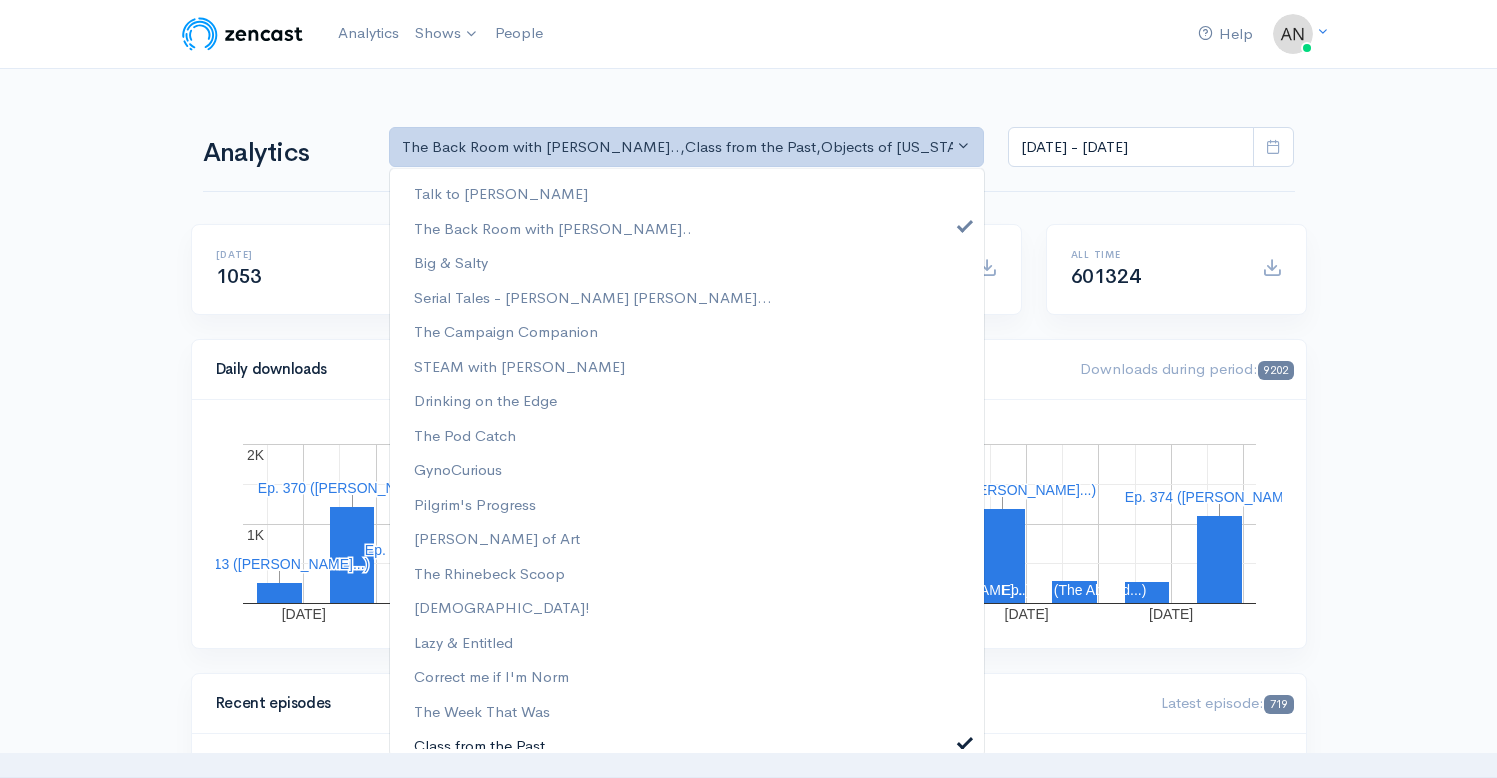 click at bounding box center [965, 740] 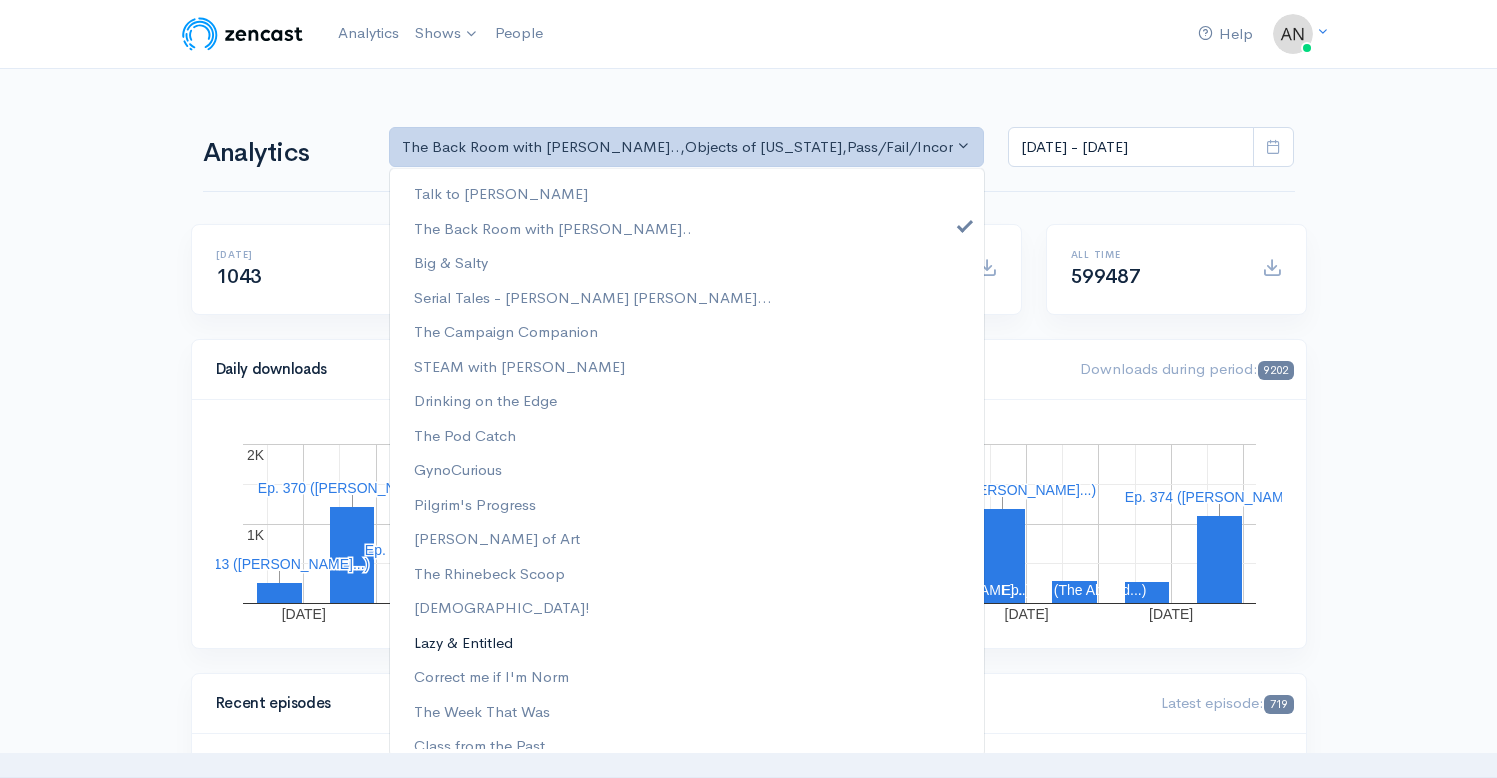 scroll, scrollTop: 256, scrollLeft: 0, axis: vertical 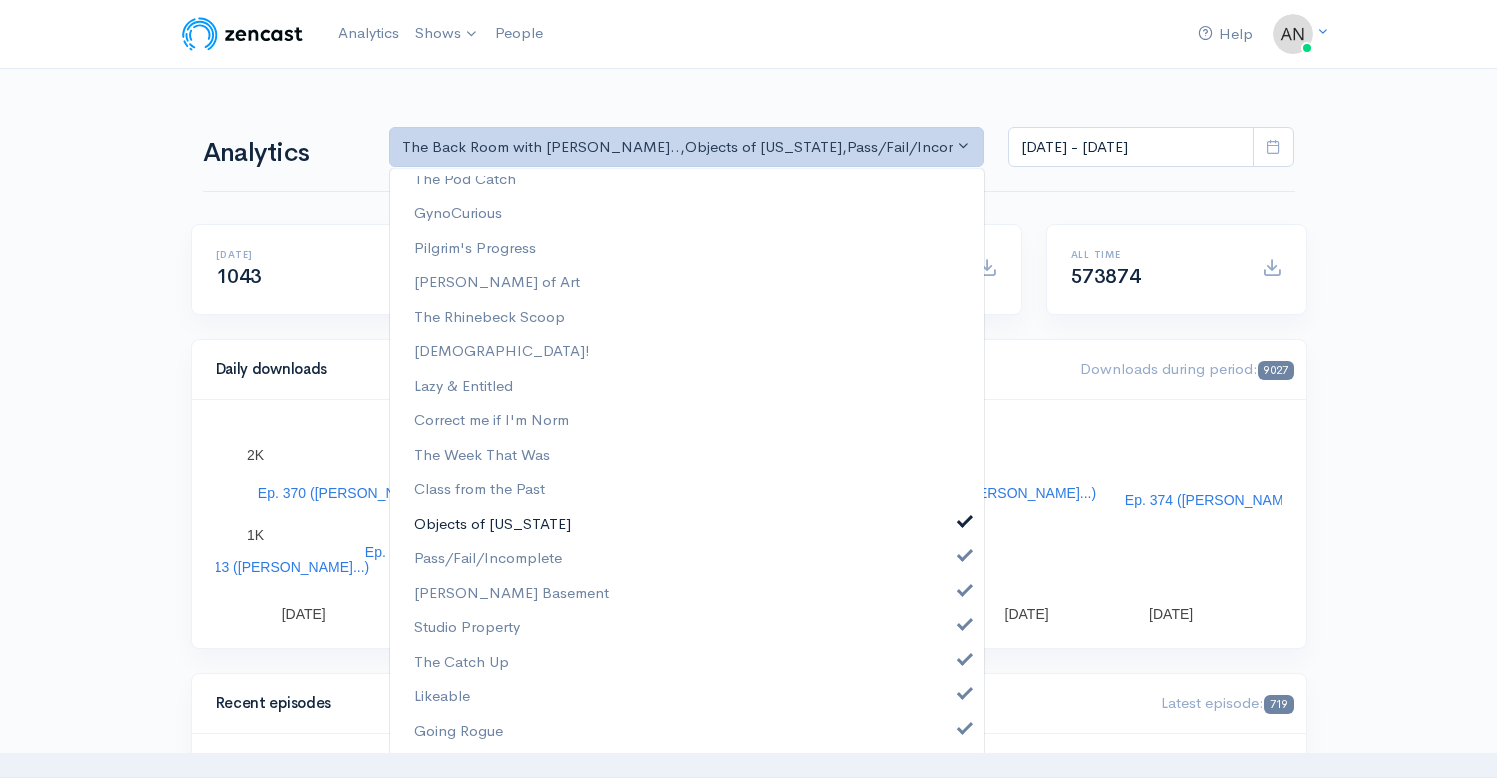 click at bounding box center [965, 519] 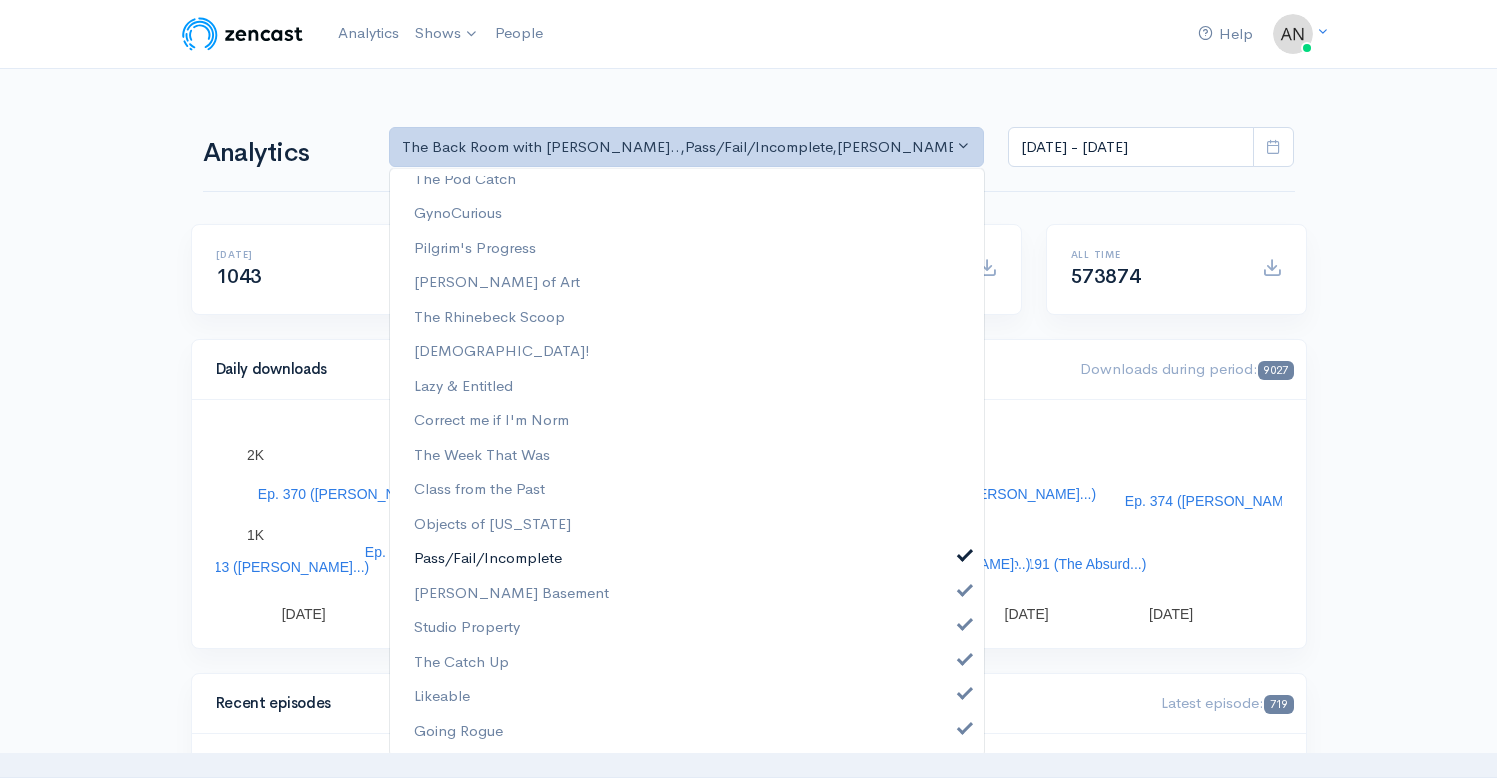 click on "Pass/Fail/Incomplete" at bounding box center (687, 558) 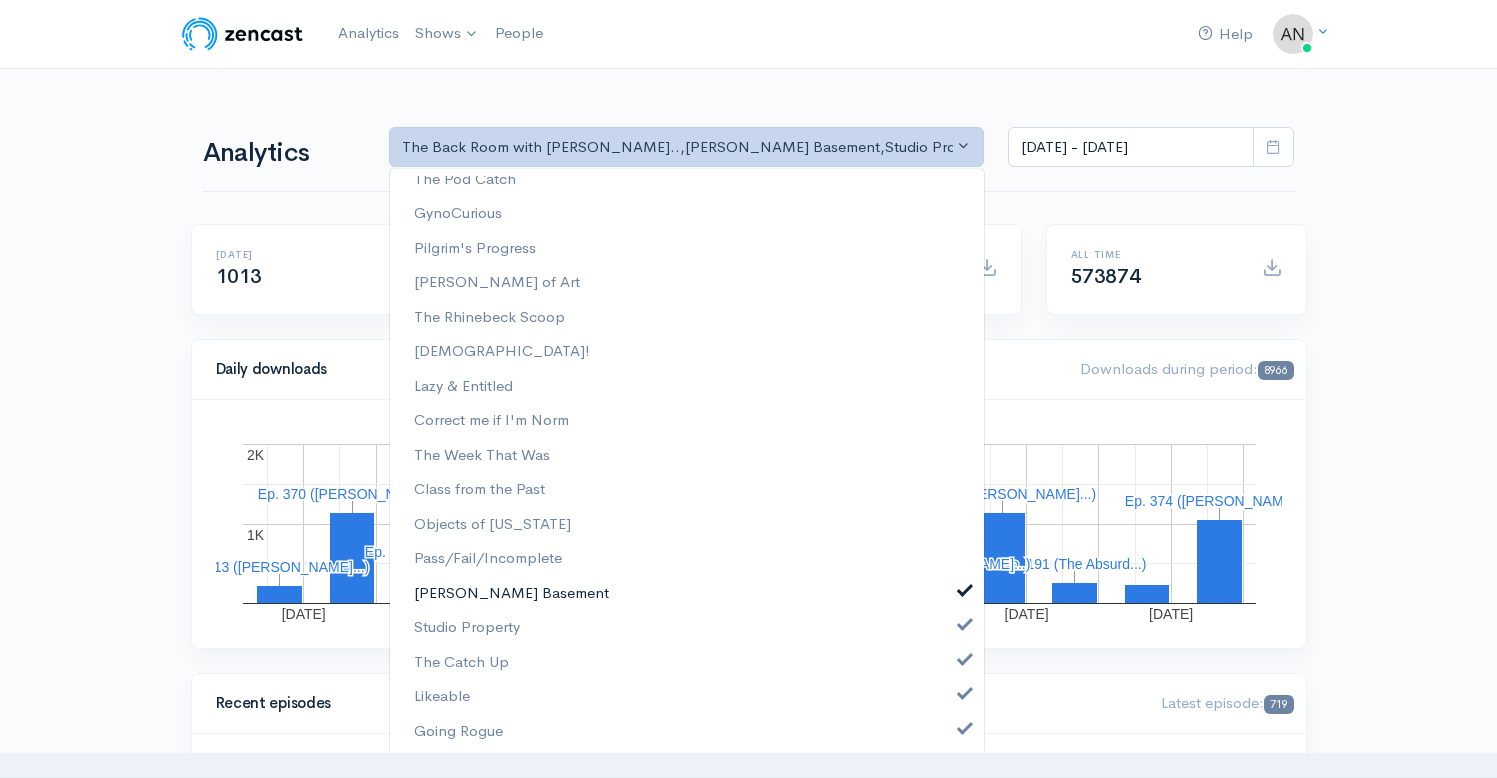 click at bounding box center [965, 588] 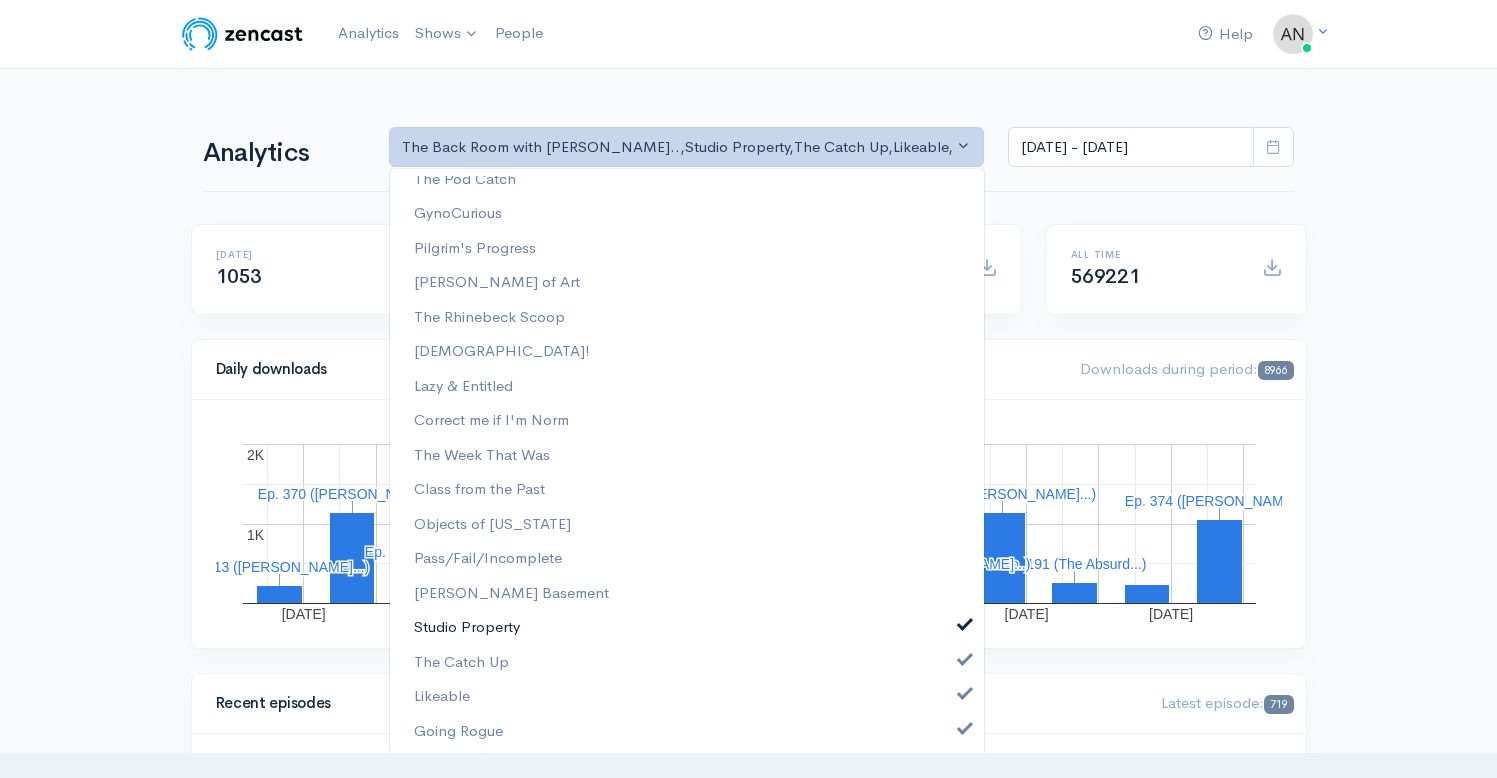 click at bounding box center [965, 622] 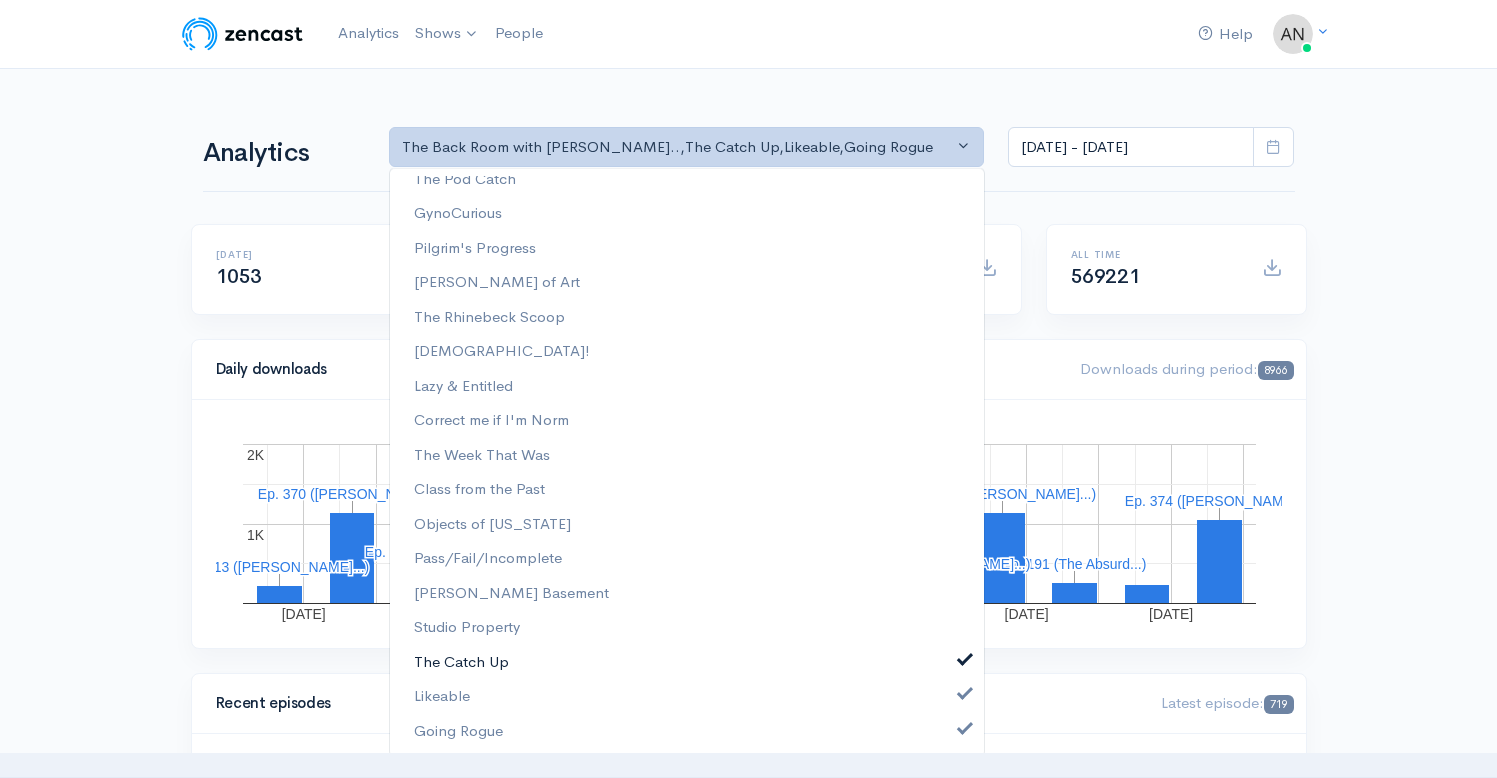click on "The Catch Up" at bounding box center [687, 662] 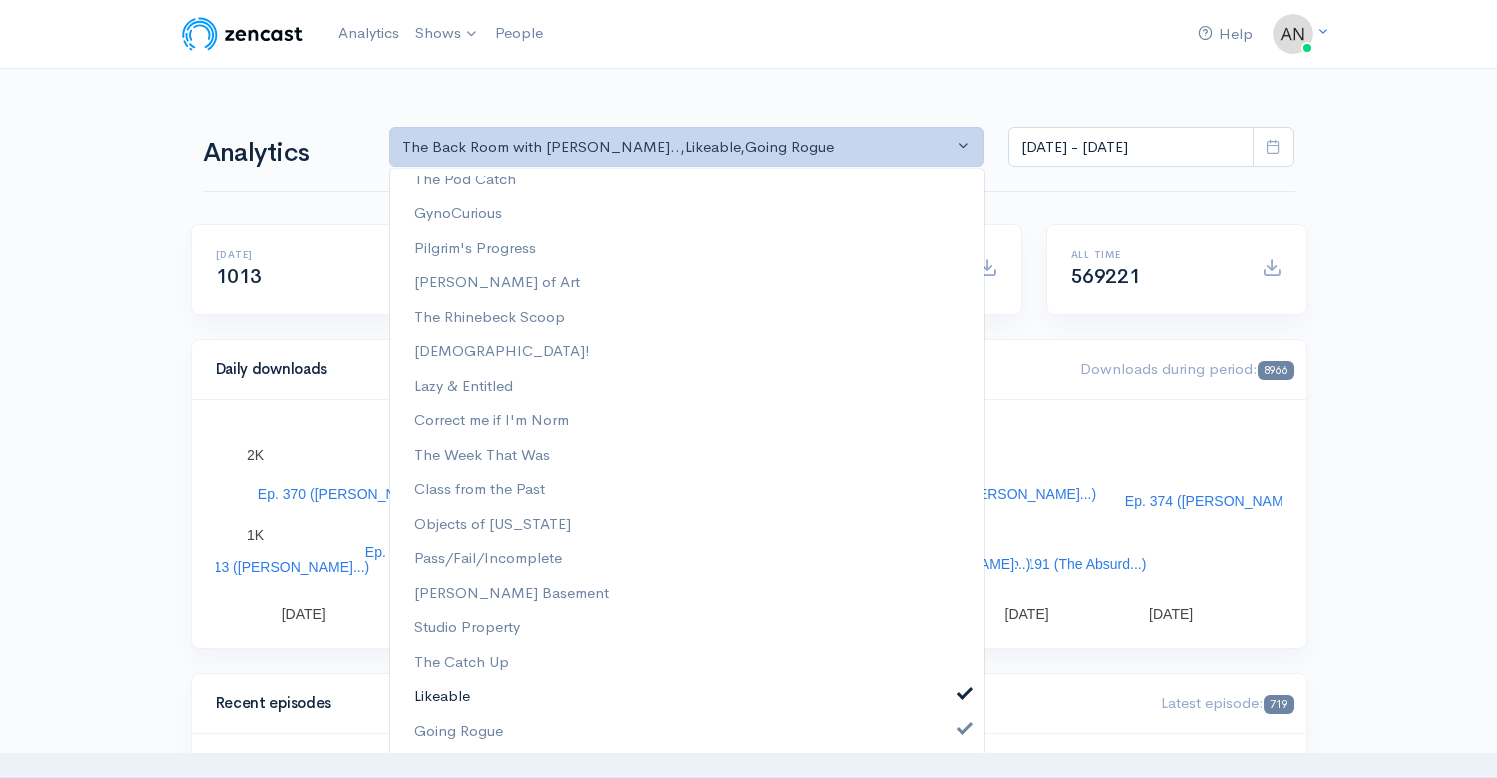 click on "Likeable" at bounding box center (687, 696) 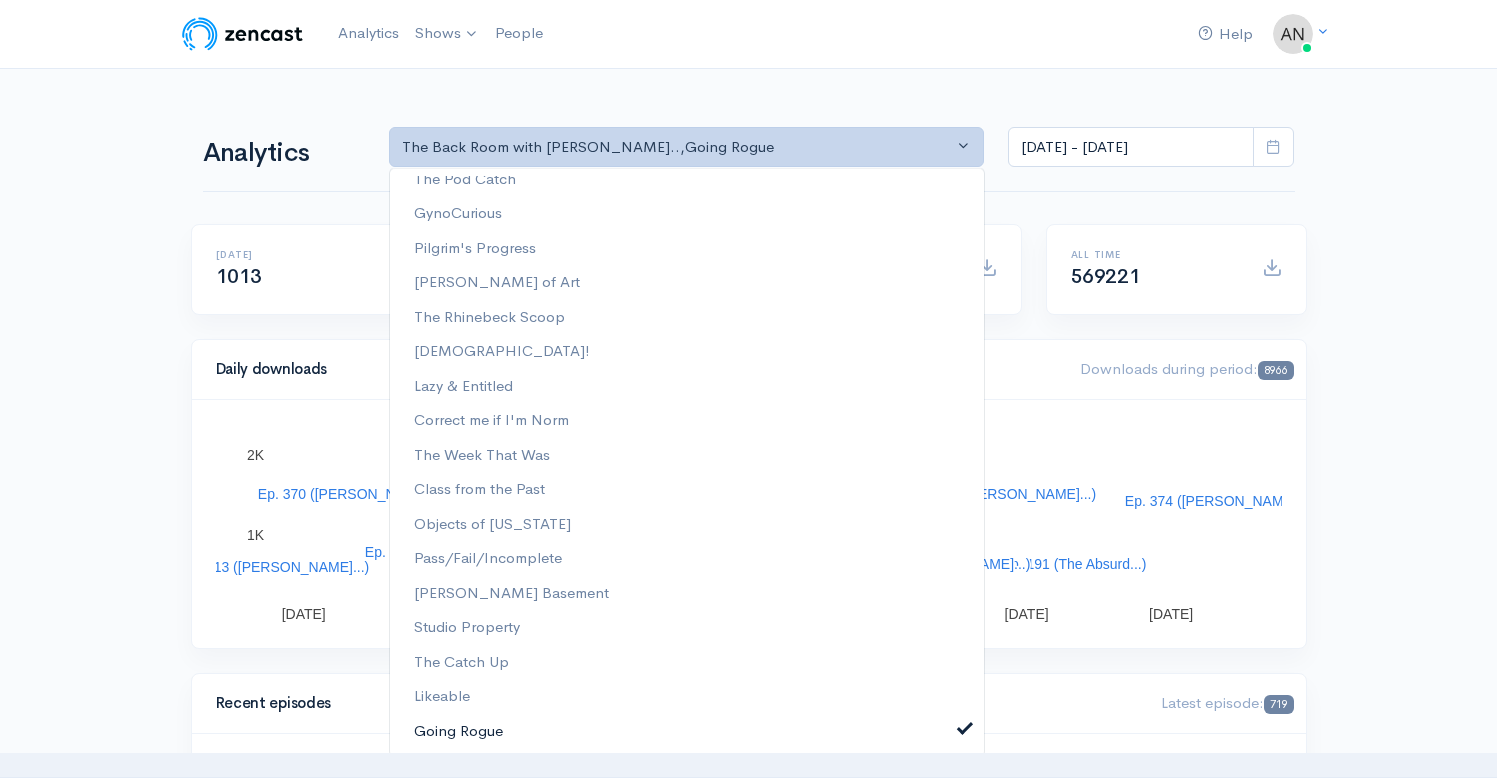 click on "Going Rogue" at bounding box center (687, 731) 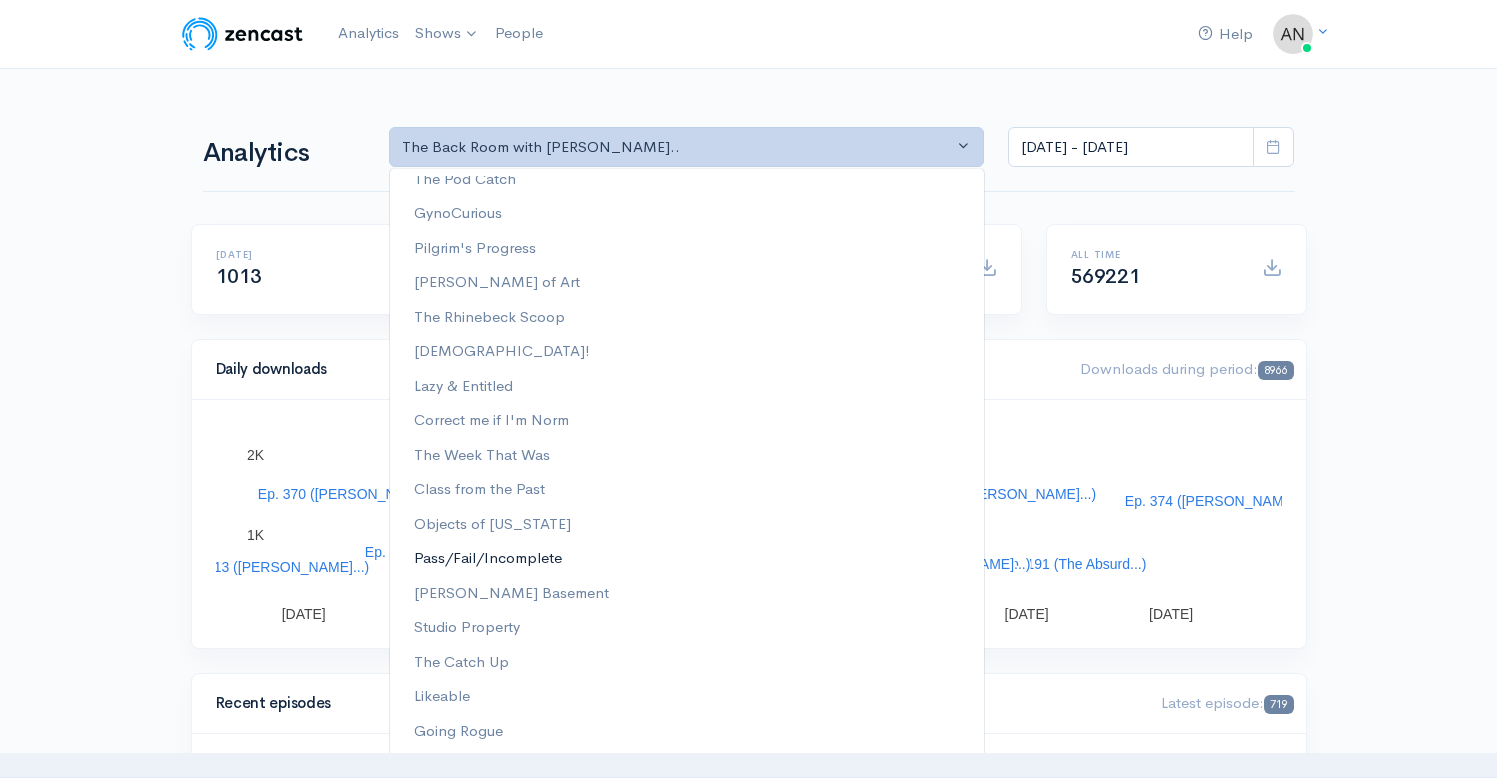 scroll, scrollTop: 379, scrollLeft: 0, axis: vertical 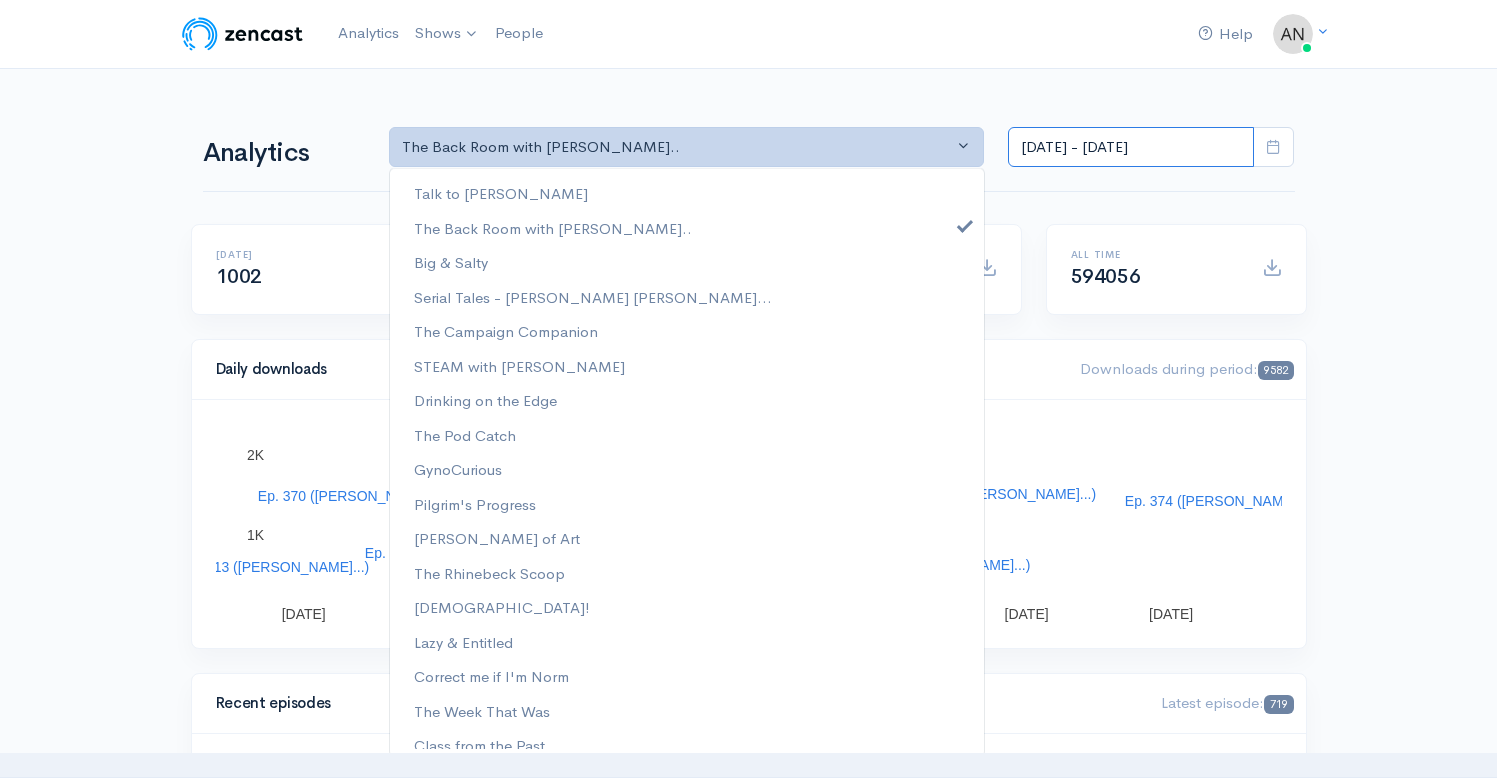 click on "[DATE] - [DATE]" at bounding box center (1131, 147) 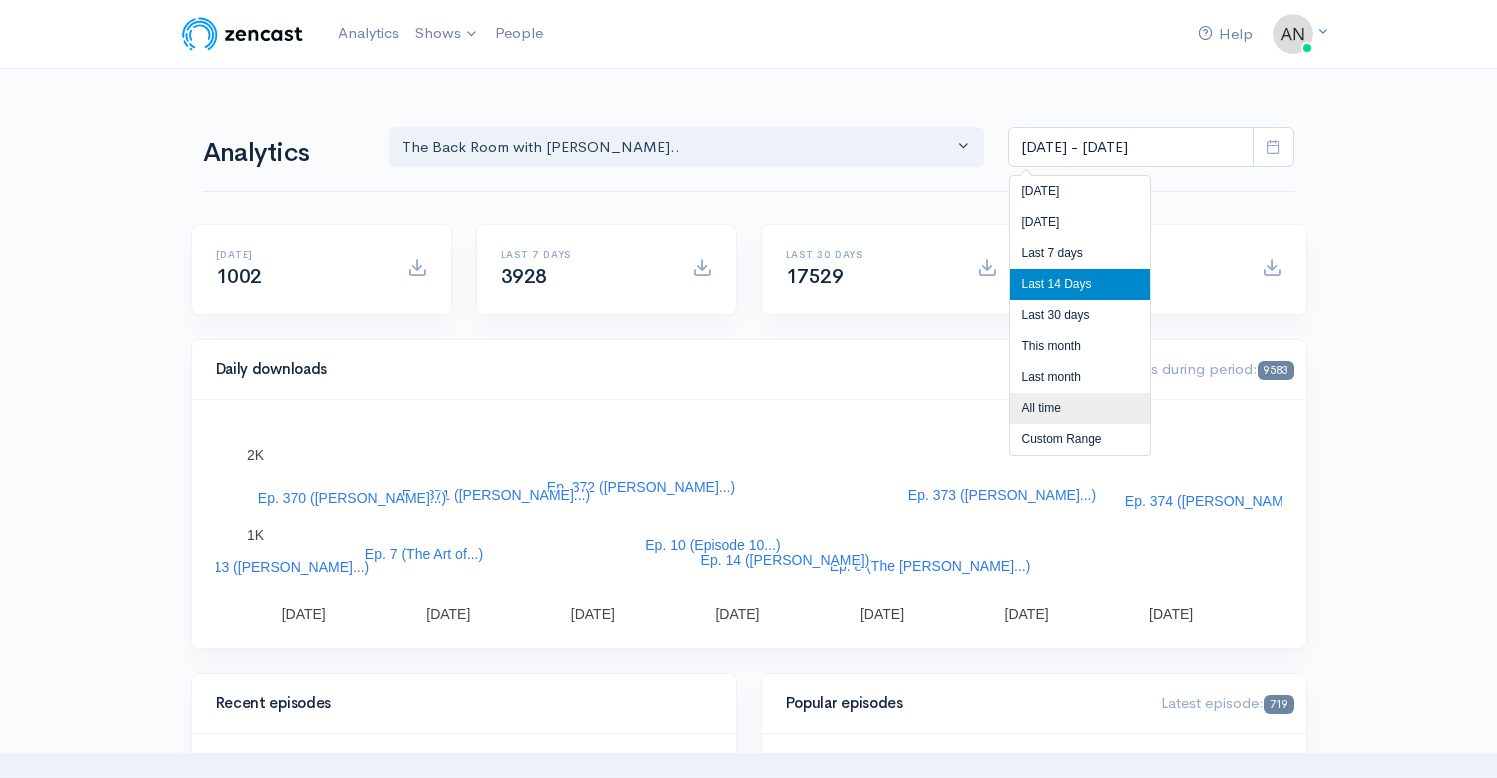 click on "All time" at bounding box center (1080, 408) 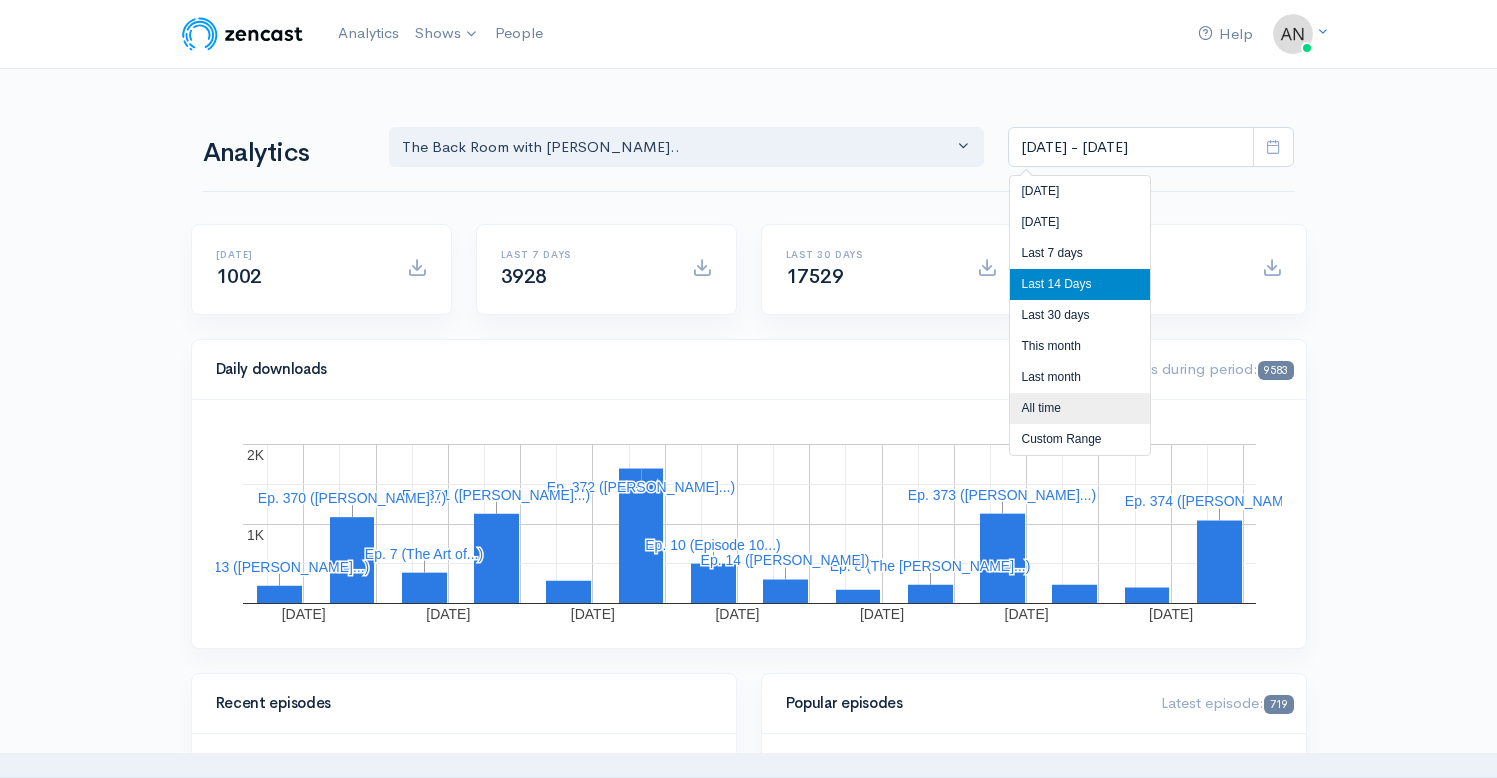 type on "[DATE] - [DATE]" 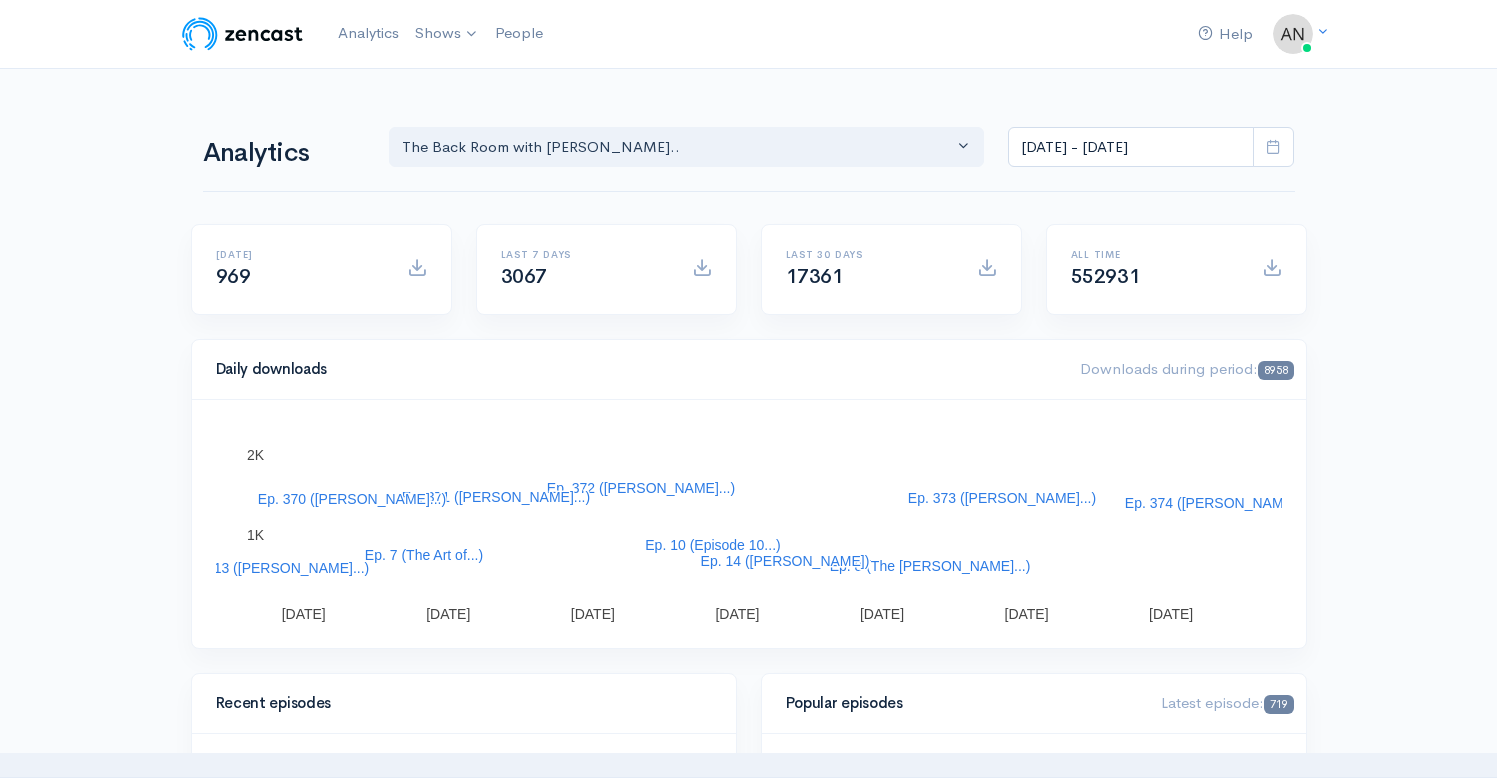click on "Help
Notifications
View all
Your profile   Team settings     Radio Free Rhinecliff   Current     Logout
Analytics
Shows
The Back Room with [PERSON_NAME]
The Catch Up
The Rhinebeck Scoop
Correct me if I'm Norm
The Week That Was
Going Rogue
GynoCurious
Likeable
[PERSON_NAME] of Art
Drinking on the Edge
Lazy & Entitled
[PERSON_NAME] Basement" at bounding box center [748, 1417] 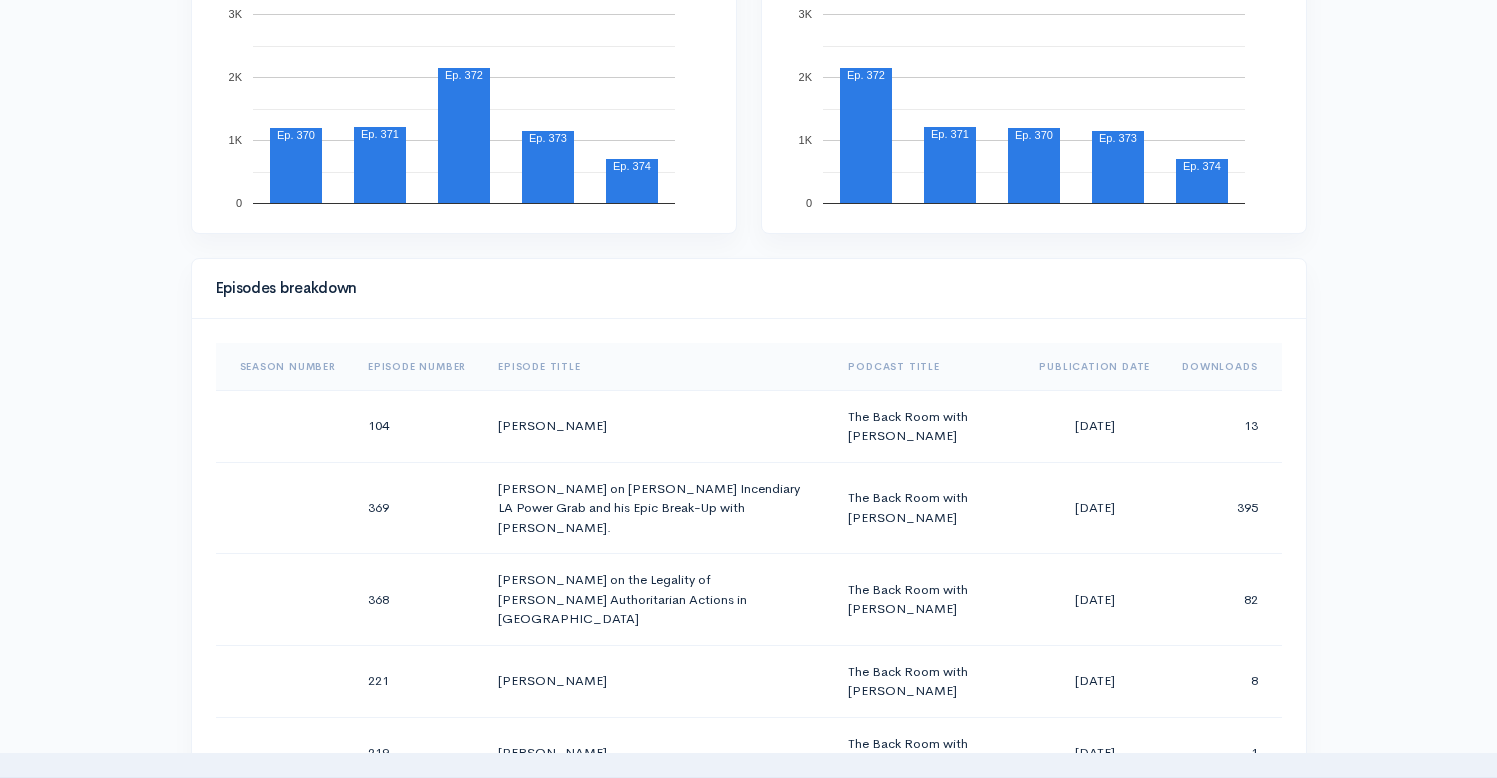 scroll, scrollTop: 1058, scrollLeft: 0, axis: vertical 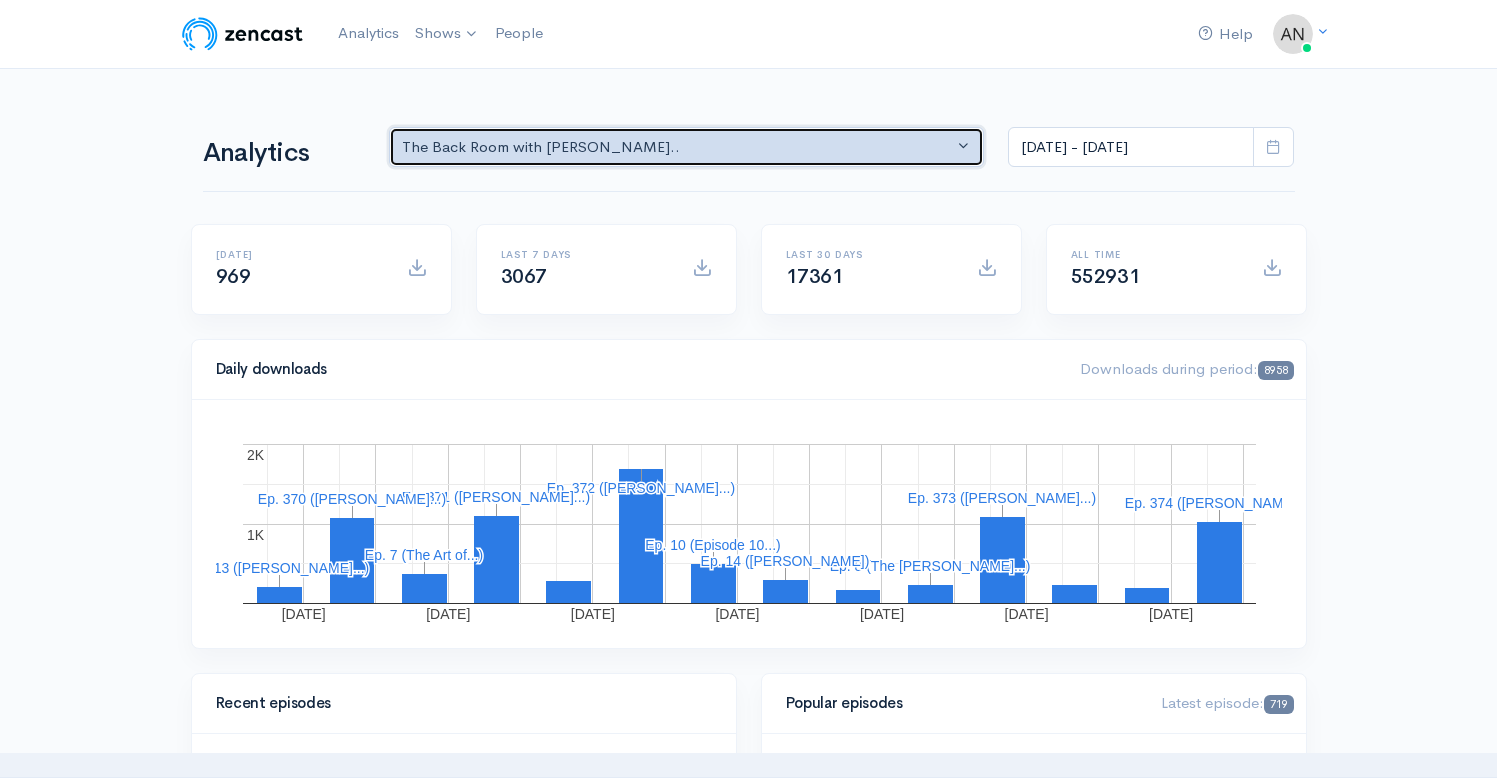 click on "The Back Room with [PERSON_NAME].." at bounding box center [678, 147] 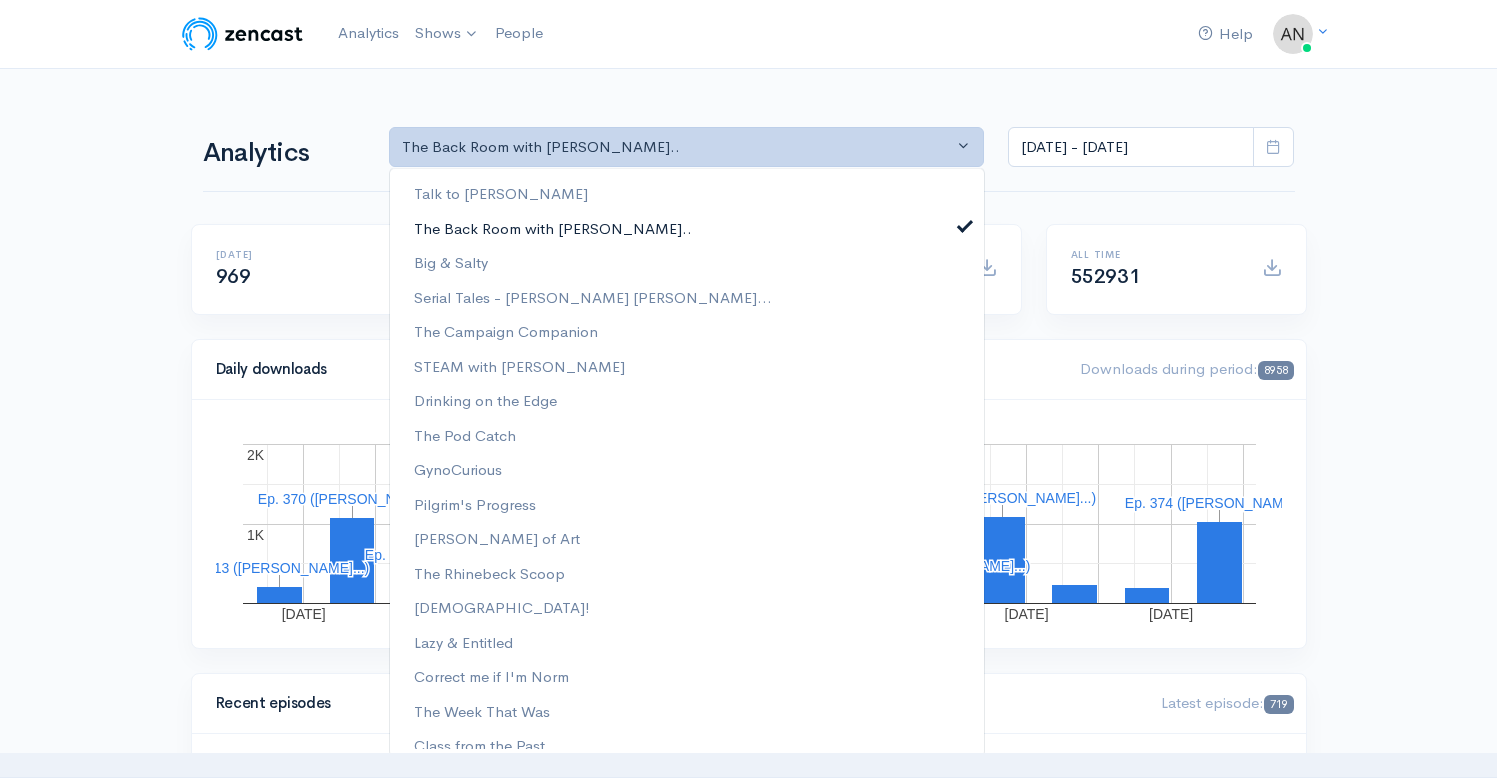 click at bounding box center [965, 223] 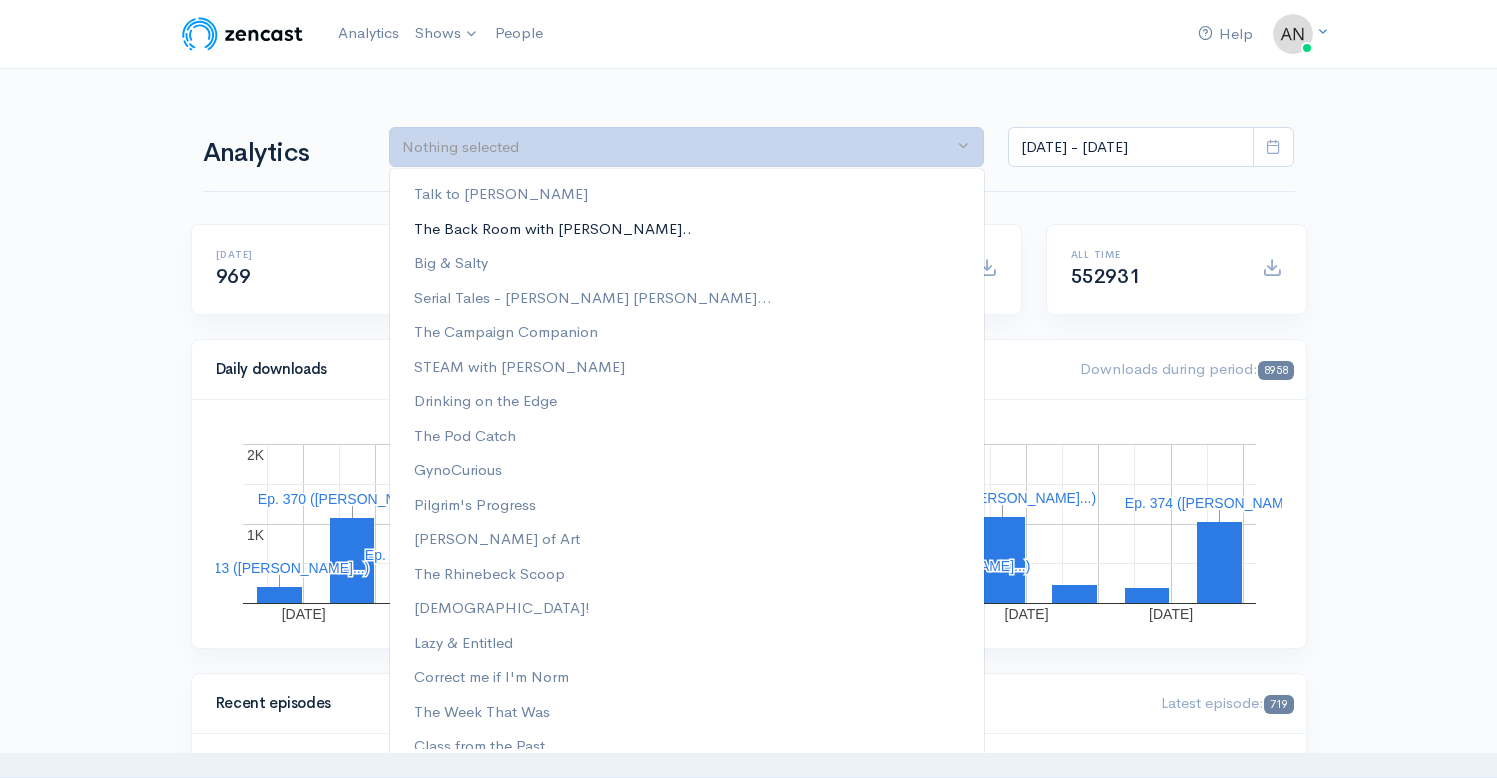 scroll, scrollTop: 0, scrollLeft: 0, axis: both 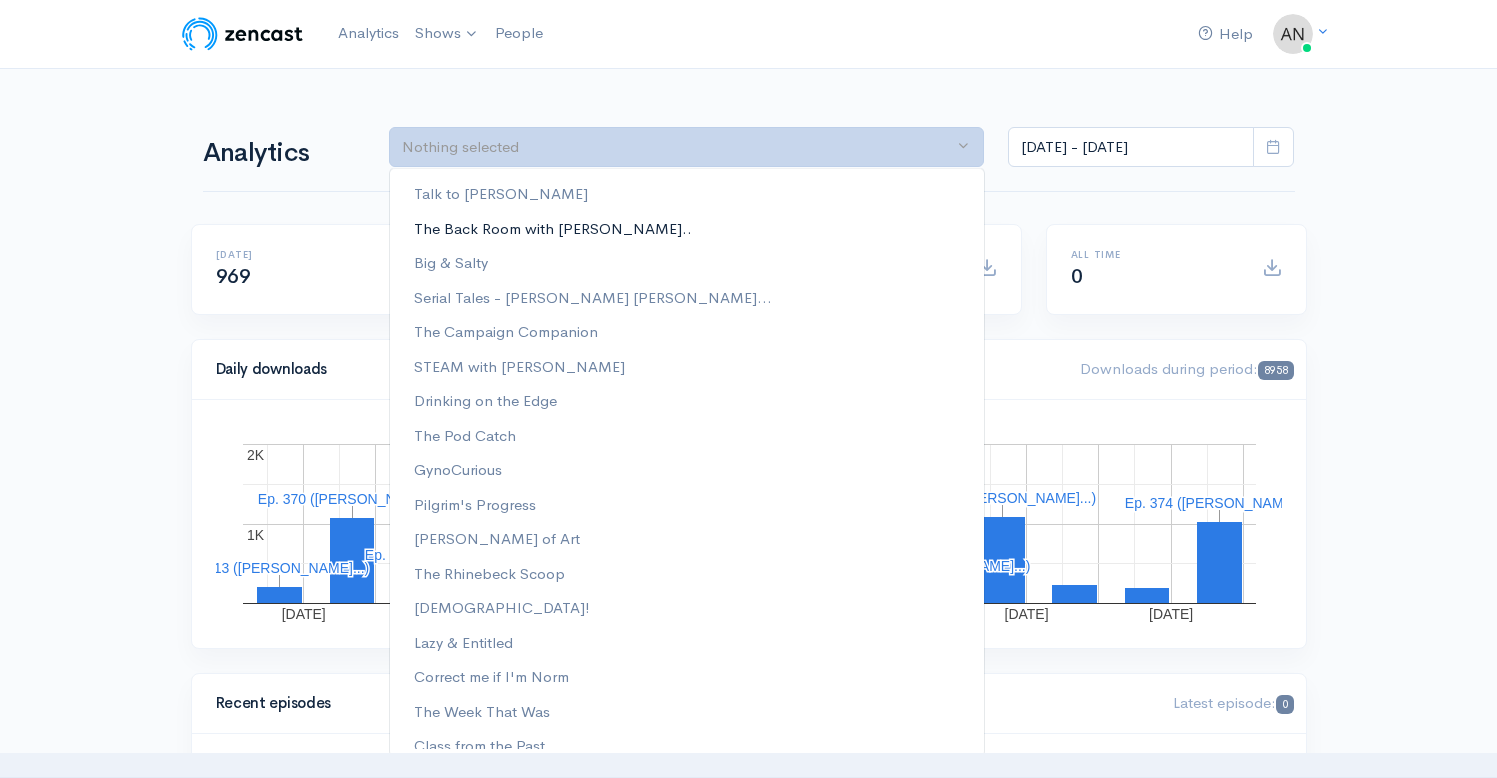 click on "The Back Room with [PERSON_NAME].." at bounding box center (687, 228) 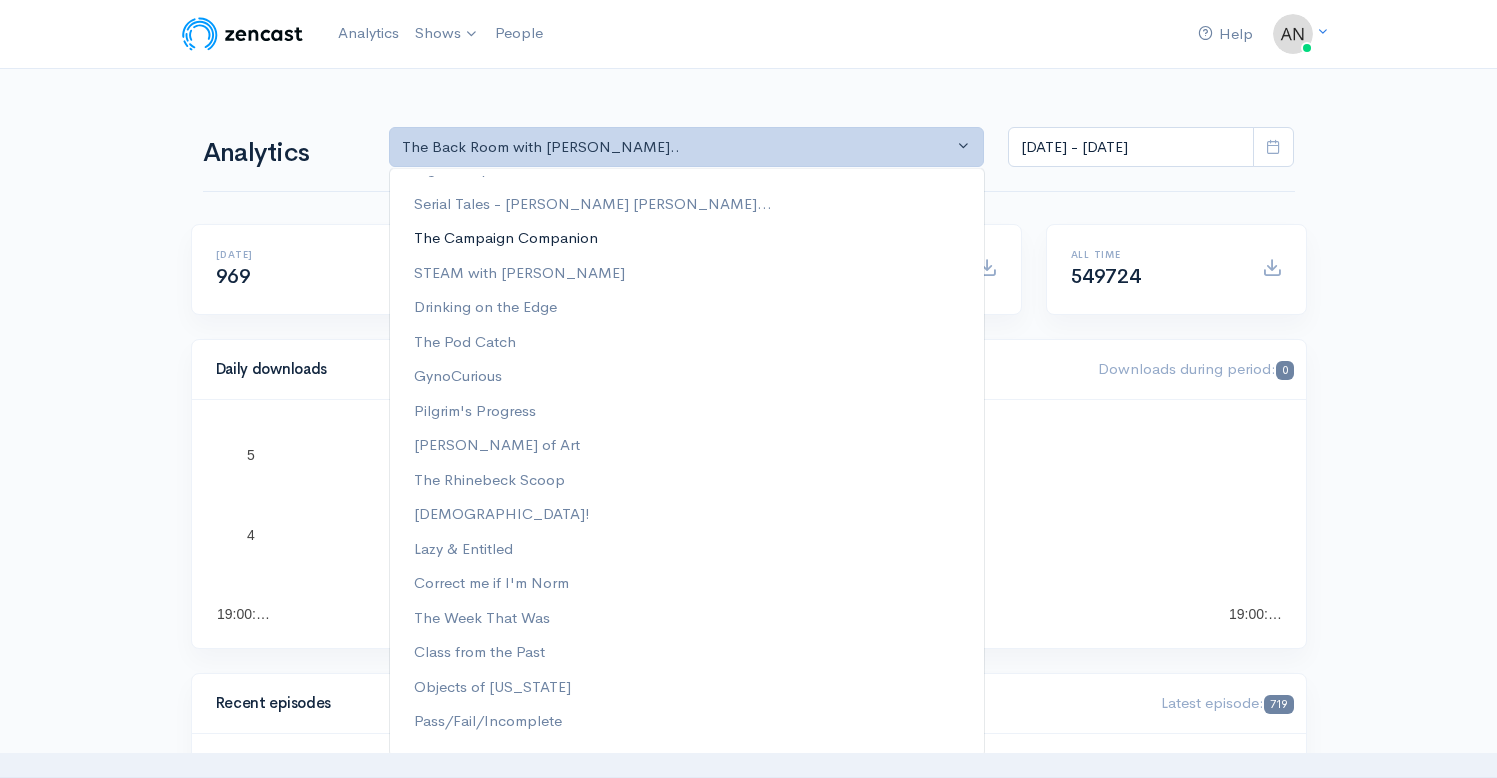 scroll, scrollTop: 0, scrollLeft: 0, axis: both 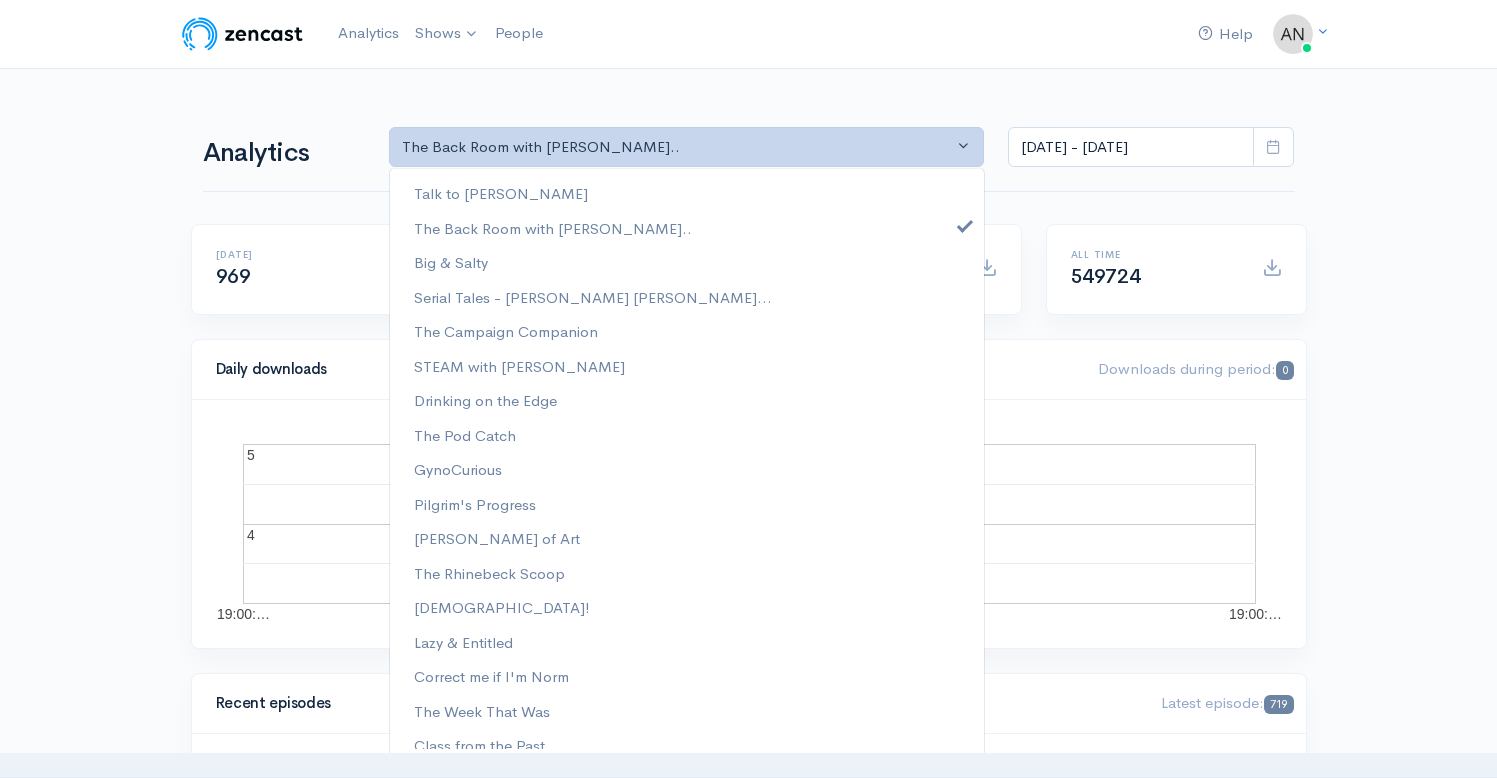 click on "Help
Notifications
View all
Your profile   Team settings     Radio Free Rhinecliff   Current     Logout
Analytics
Shows
The Back Room with [PERSON_NAME]
The Catch Up
The Rhinebeck Scoop
Correct me if I'm Norm
The Week That Was
Going Rogue
GynoCurious
Likeable
[PERSON_NAME] of Art
Drinking on the Edge
Lazy & Entitled
[PERSON_NAME] Basement" at bounding box center [748, 1191] 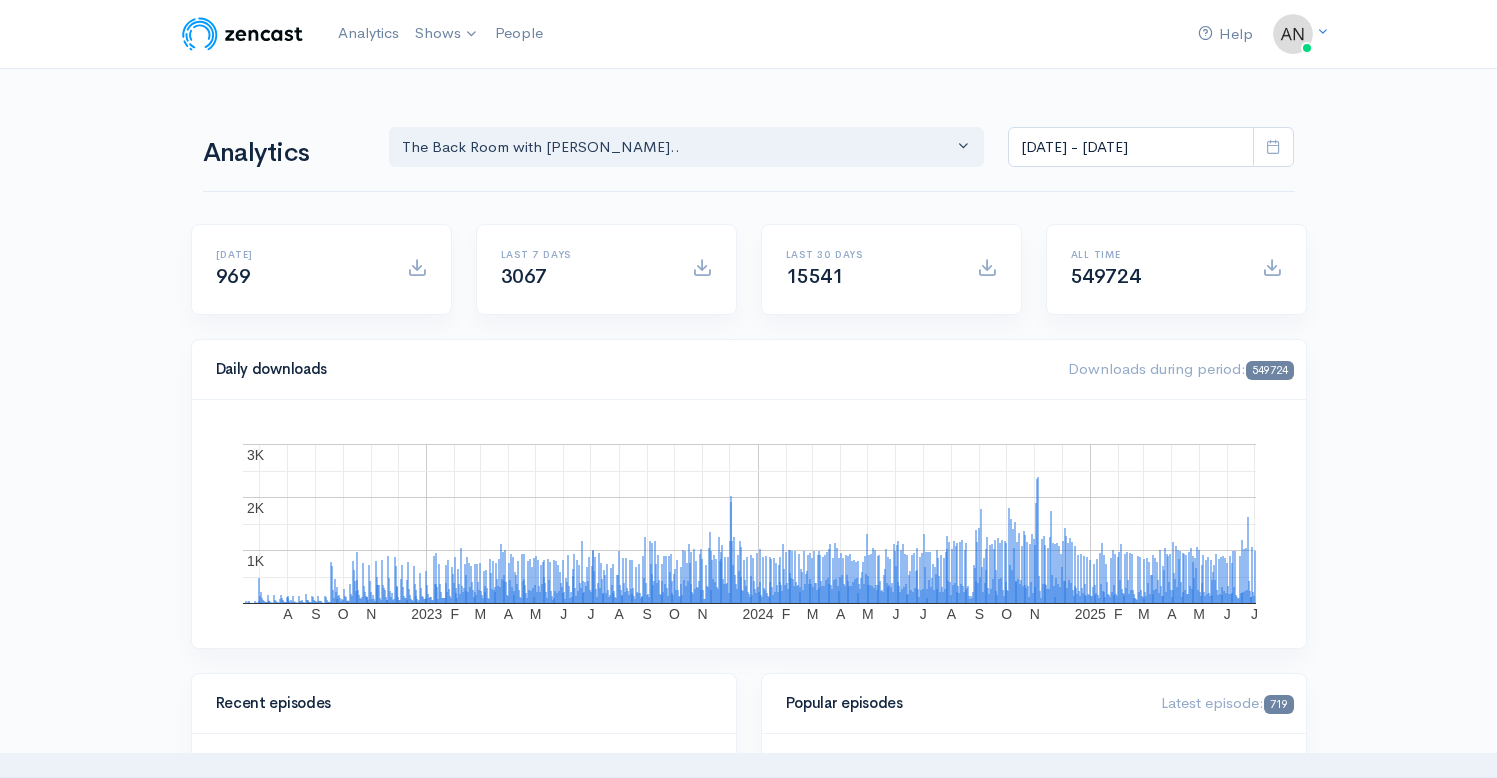 click on "Help
Notifications
View all
Your profile   Team settings     Radio Free Rhinecliff   Current     Logout
Analytics
Shows
The Back Room with [PERSON_NAME]
The Catch Up
The Rhinebeck Scoop
Correct me if I'm Norm
The Week That Was
Going Rogue
GynoCurious
Likeable
[PERSON_NAME] of Art
Drinking on the Edge
Lazy & Entitled
[PERSON_NAME] Basement" at bounding box center [748, 1191] 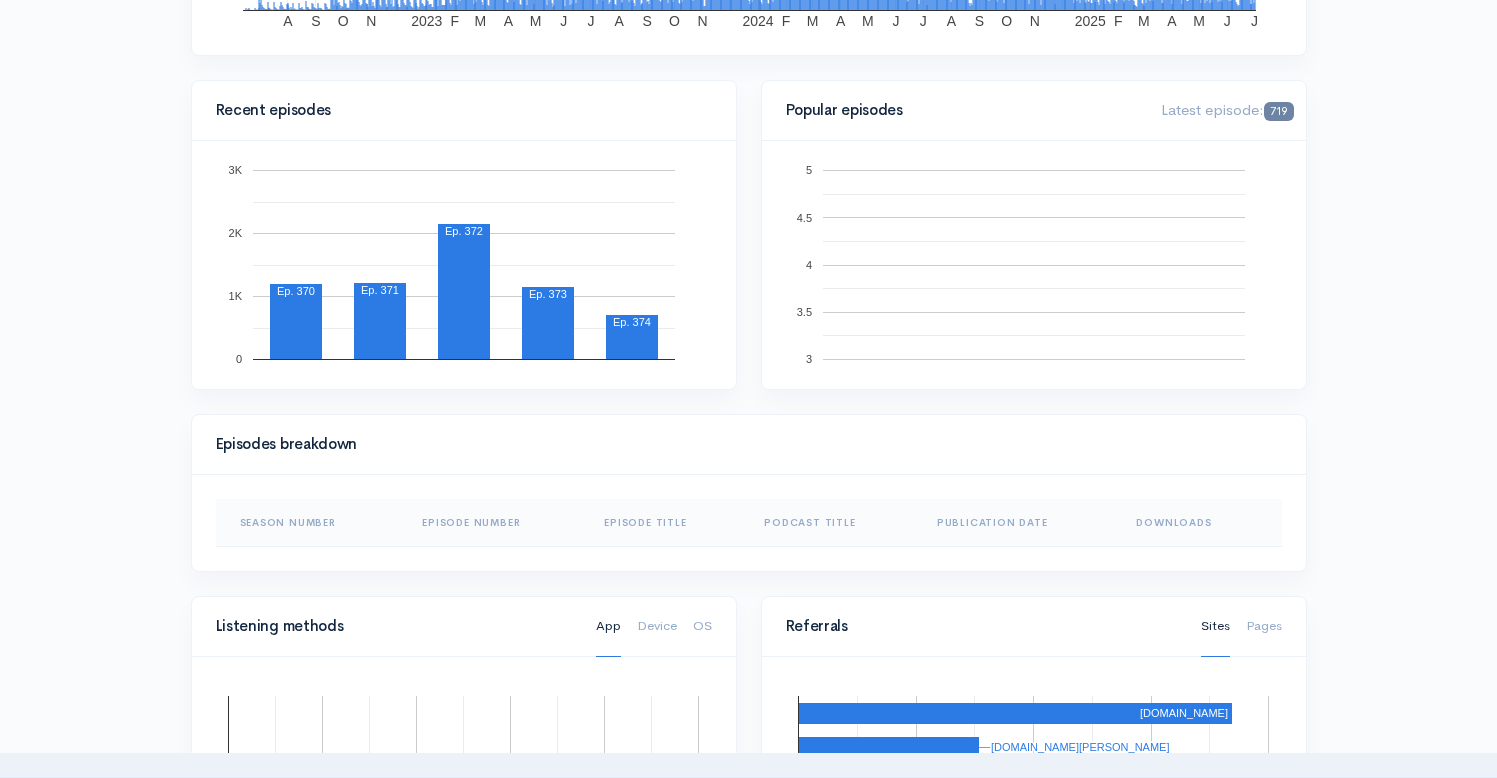 scroll, scrollTop: 0, scrollLeft: 0, axis: both 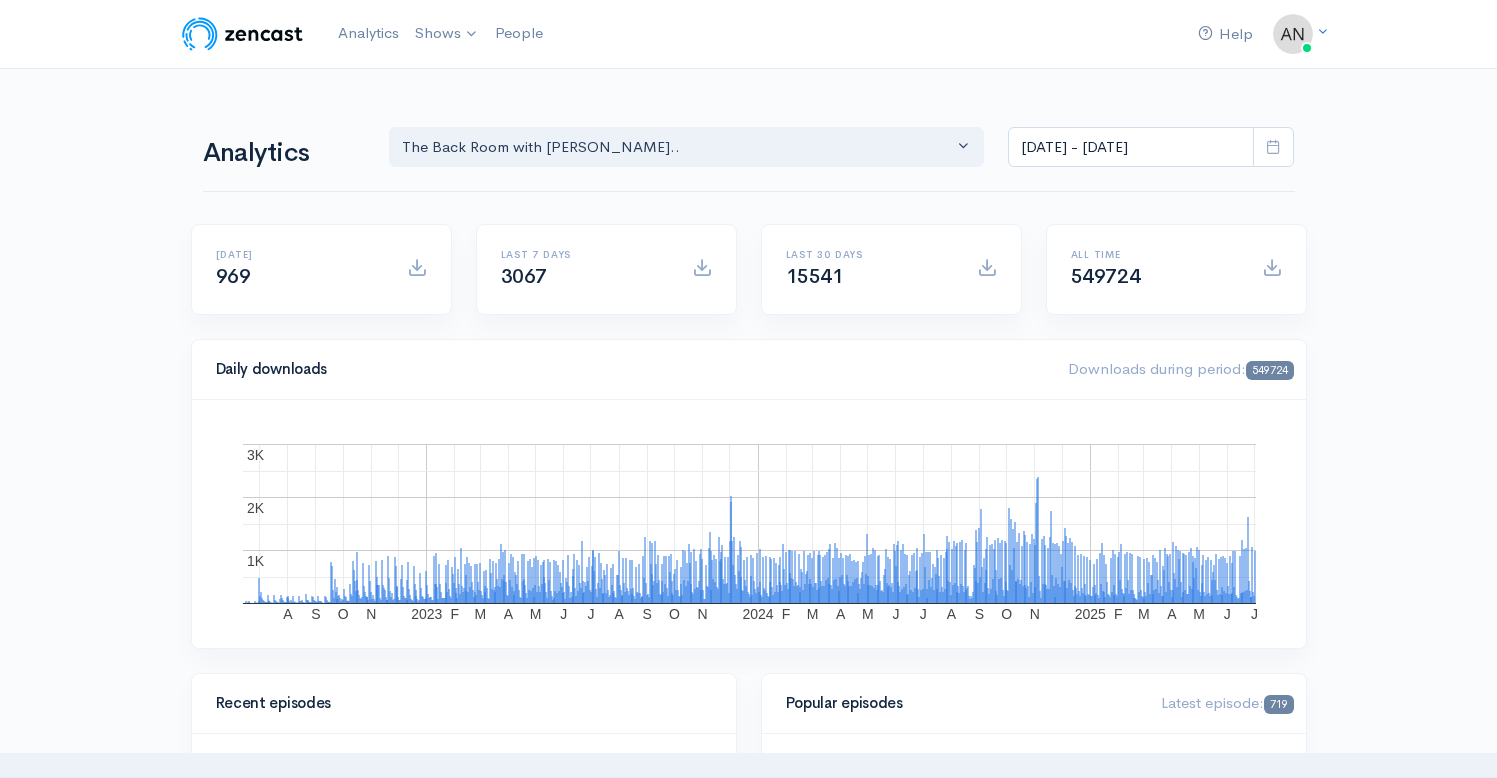 click on "Help
Notifications
View all
Your profile   Team settings     Radio Free Rhinecliff   Current     Logout
Analytics
Shows
The Back Room with [PERSON_NAME]
The Catch Up
The Rhinebeck Scoop
Correct me if I'm Norm
The Week That Was
Going Rogue
GynoCurious
Likeable
[PERSON_NAME] of Art
Drinking on the Edge
Lazy & Entitled
[PERSON_NAME] Basement" at bounding box center [748, 1417] 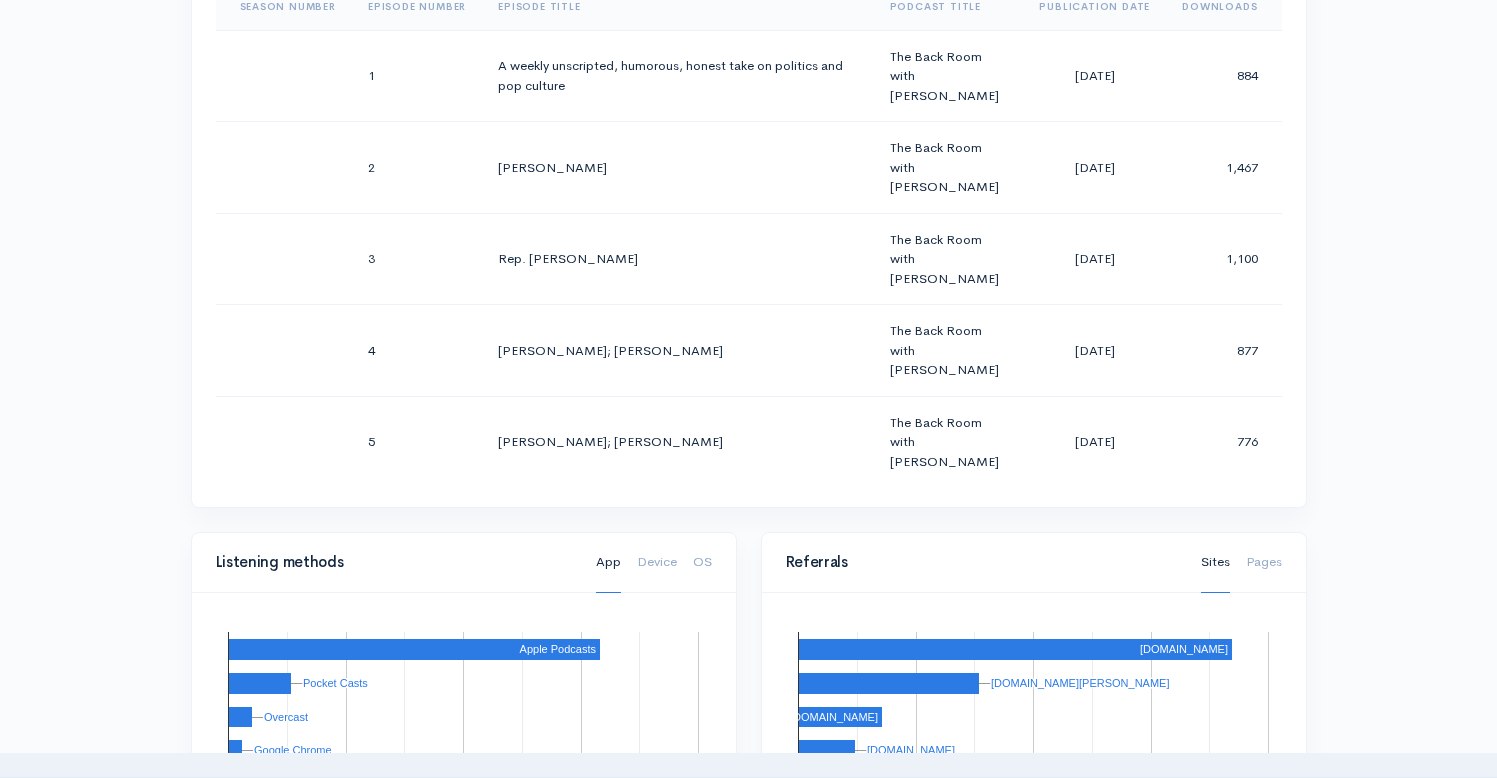 scroll, scrollTop: 1131, scrollLeft: 0, axis: vertical 